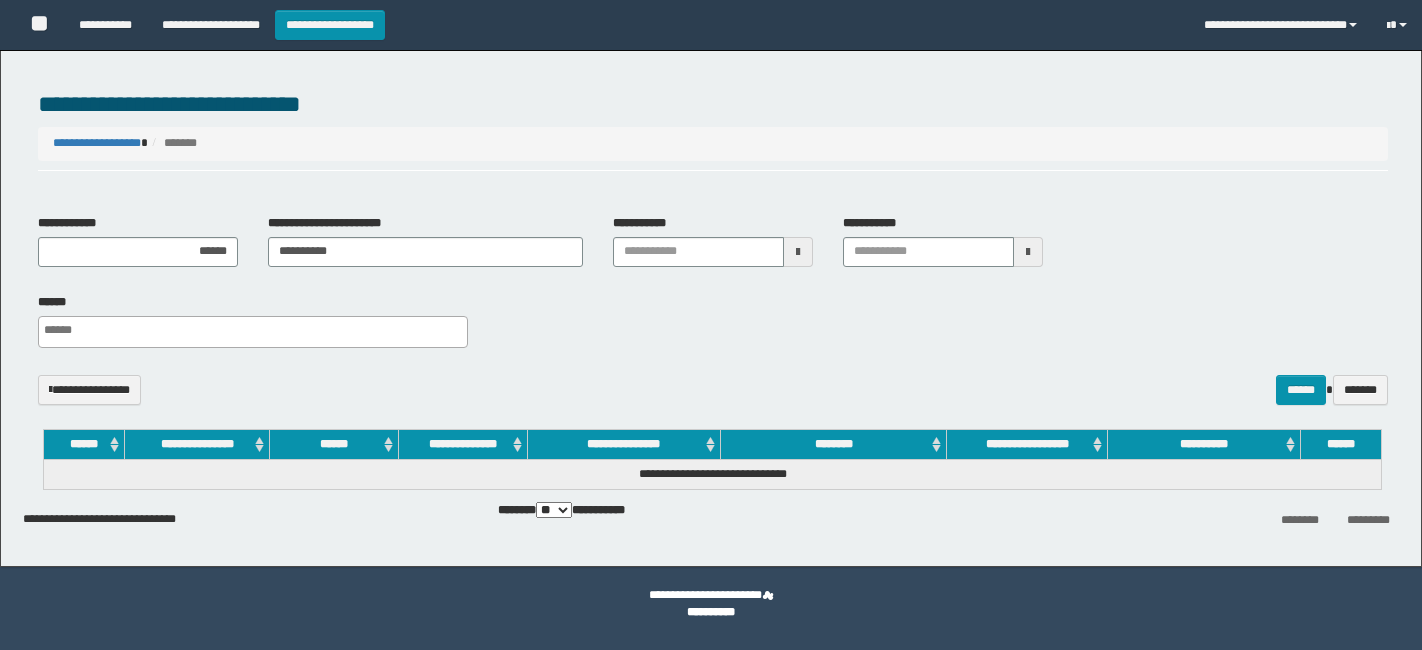 select 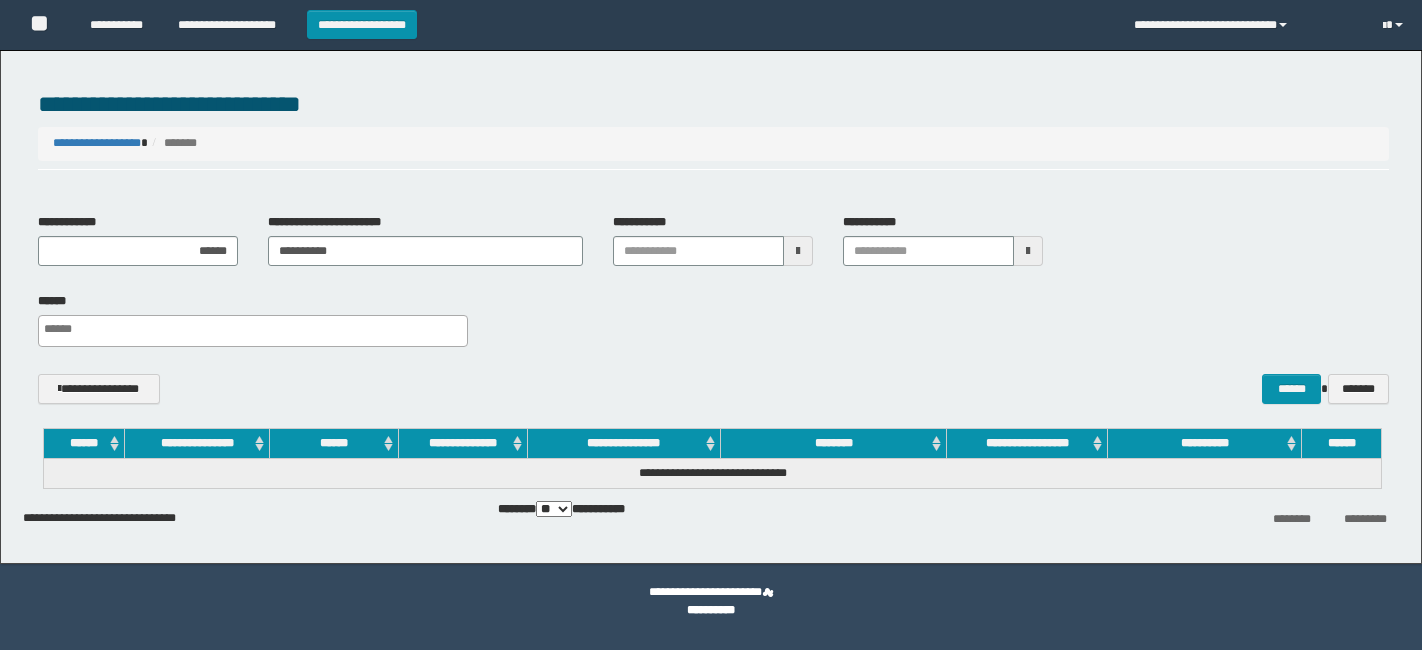 scroll, scrollTop: 0, scrollLeft: 0, axis: both 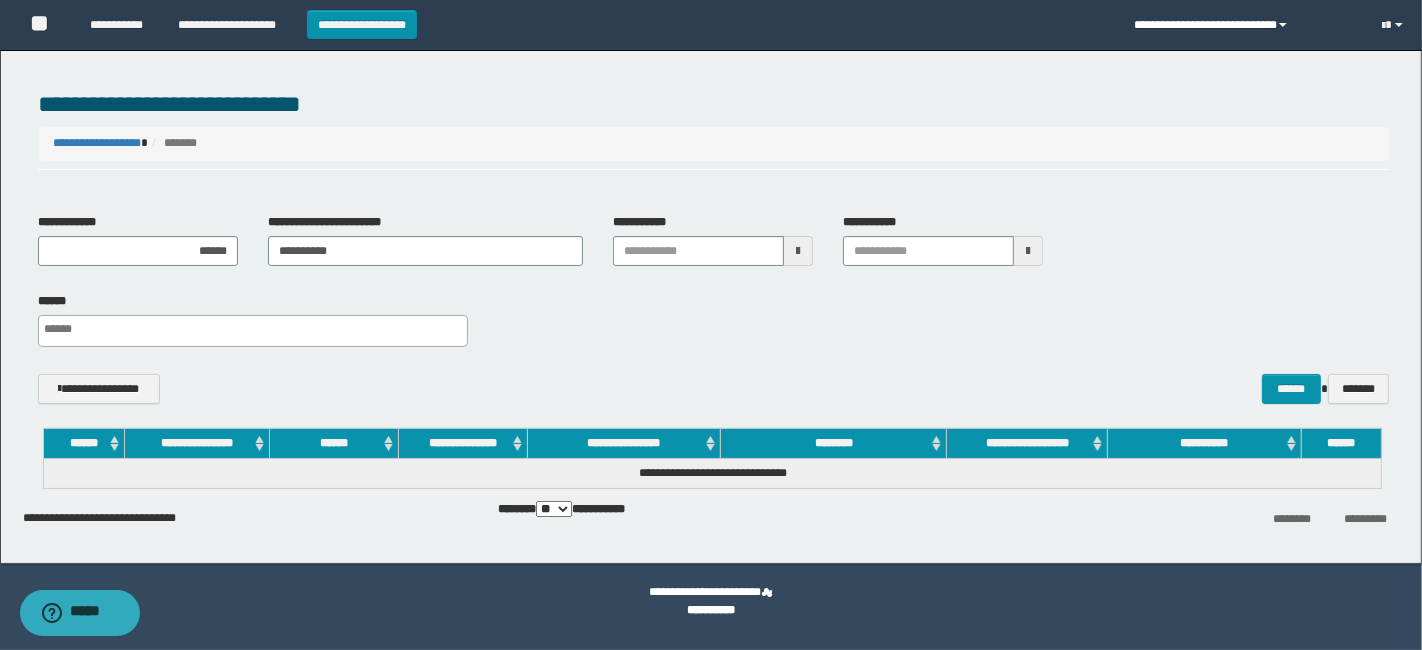 click on "**********" at bounding box center (1243, 25) 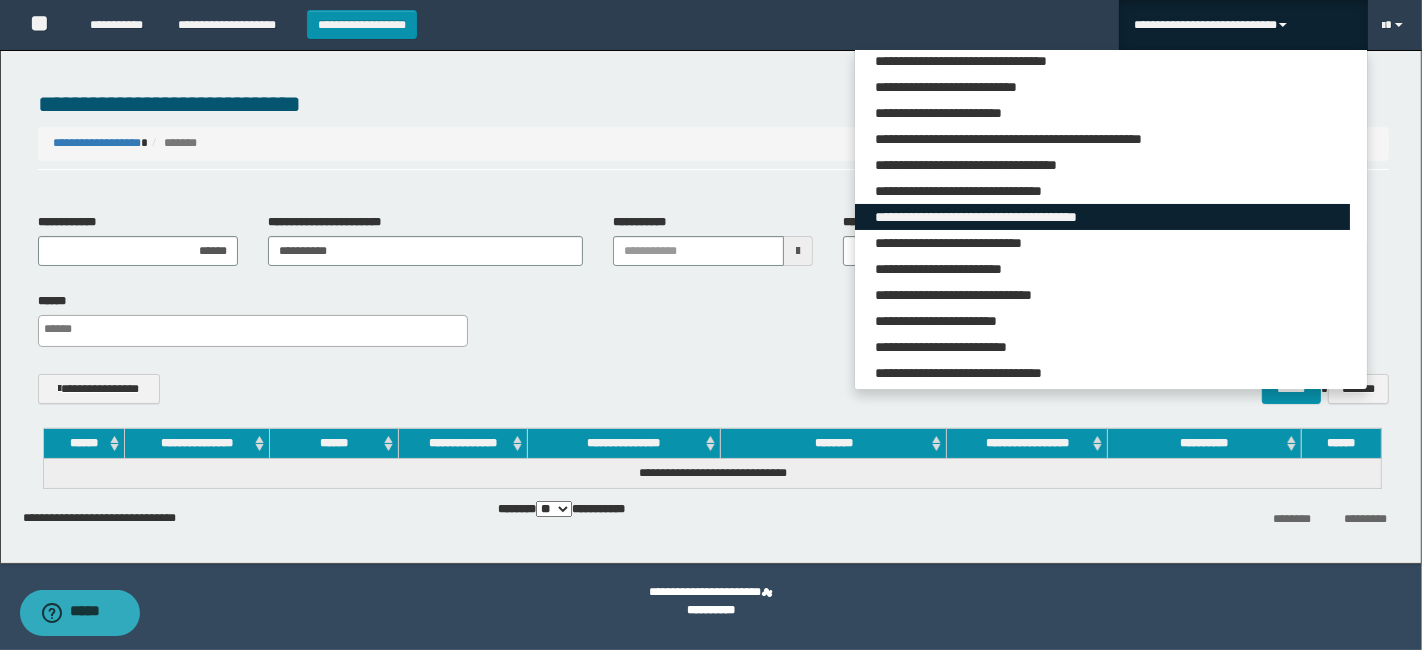 scroll, scrollTop: 87, scrollLeft: 0, axis: vertical 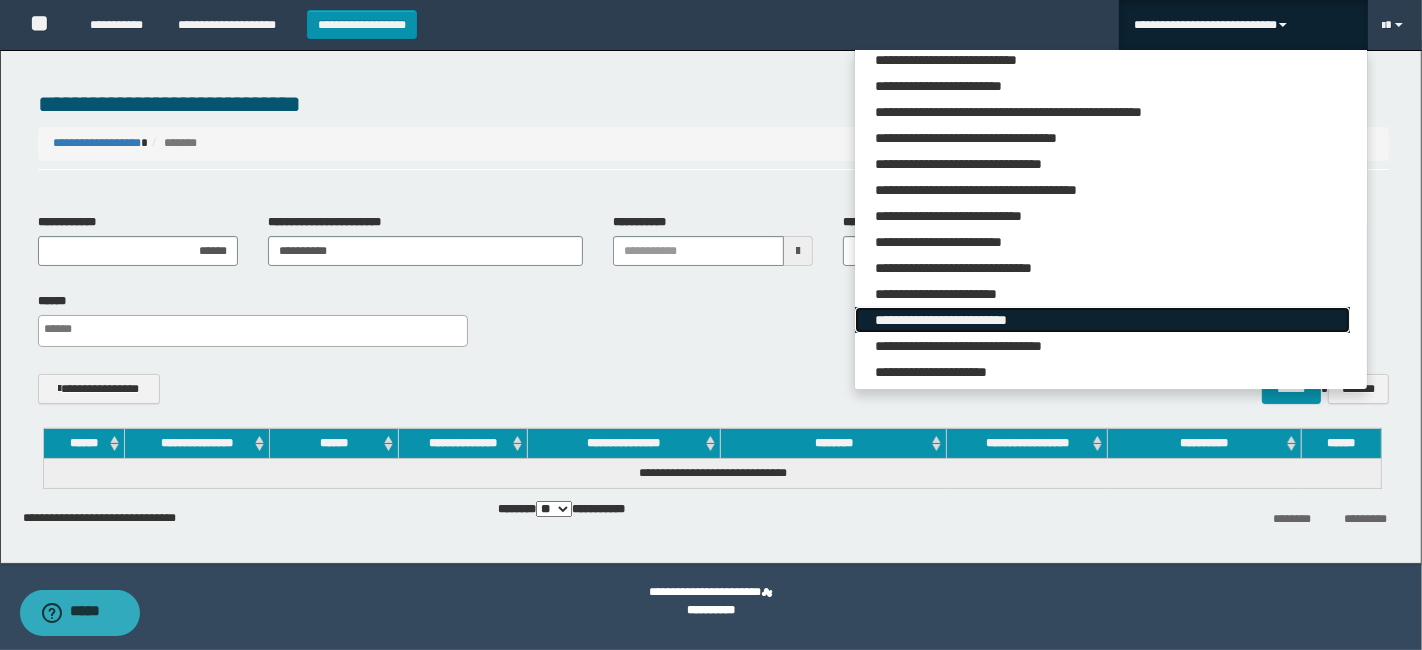 click on "**********" at bounding box center [1102, 320] 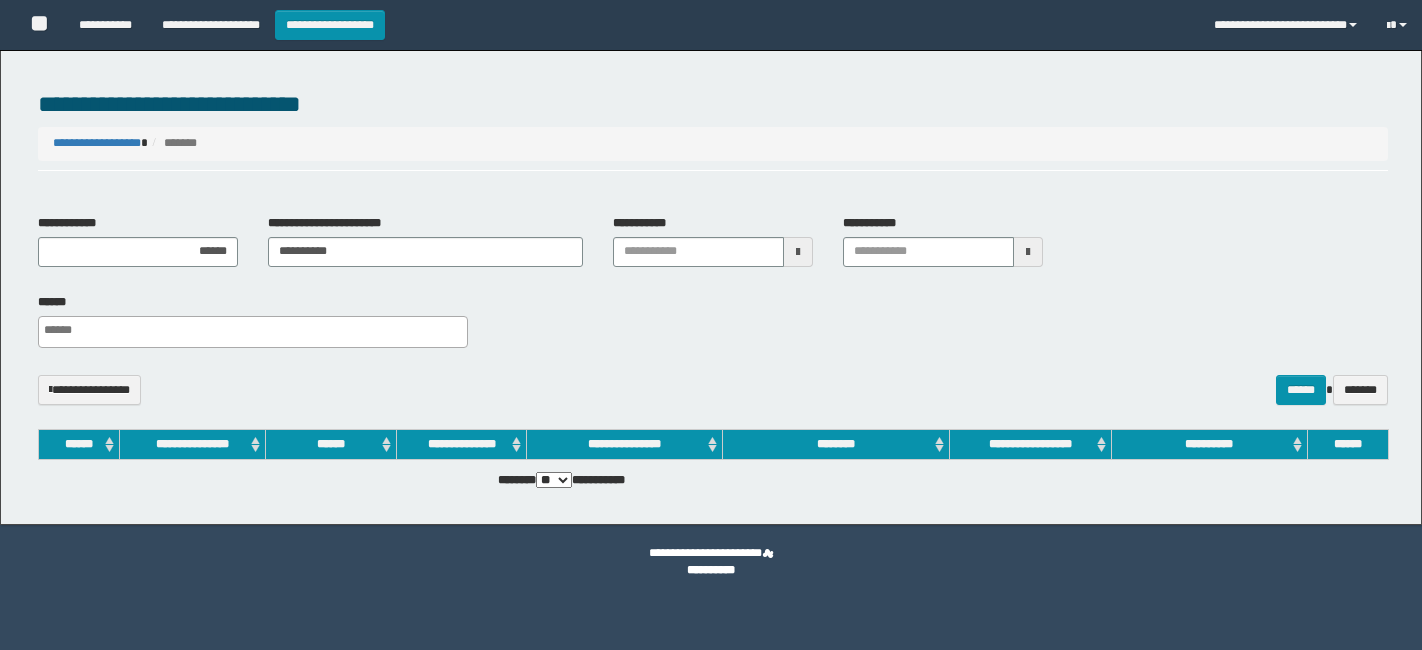 select 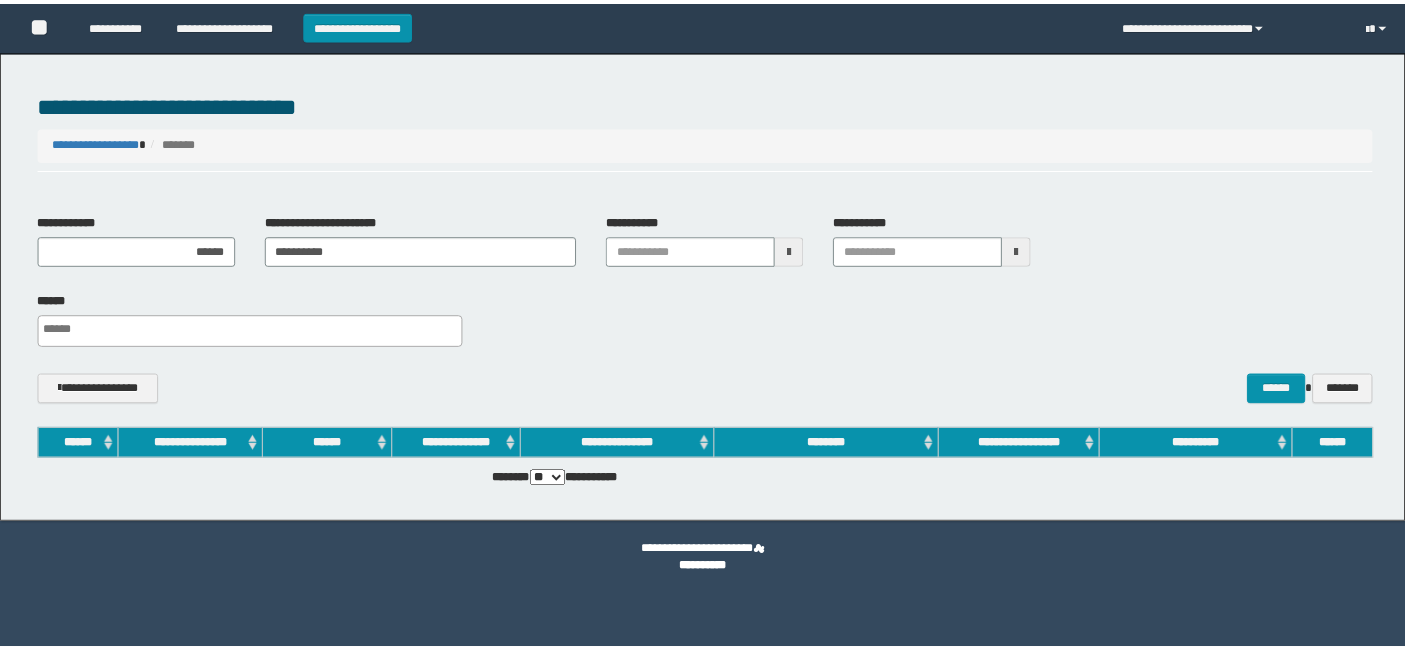 scroll, scrollTop: 0, scrollLeft: 0, axis: both 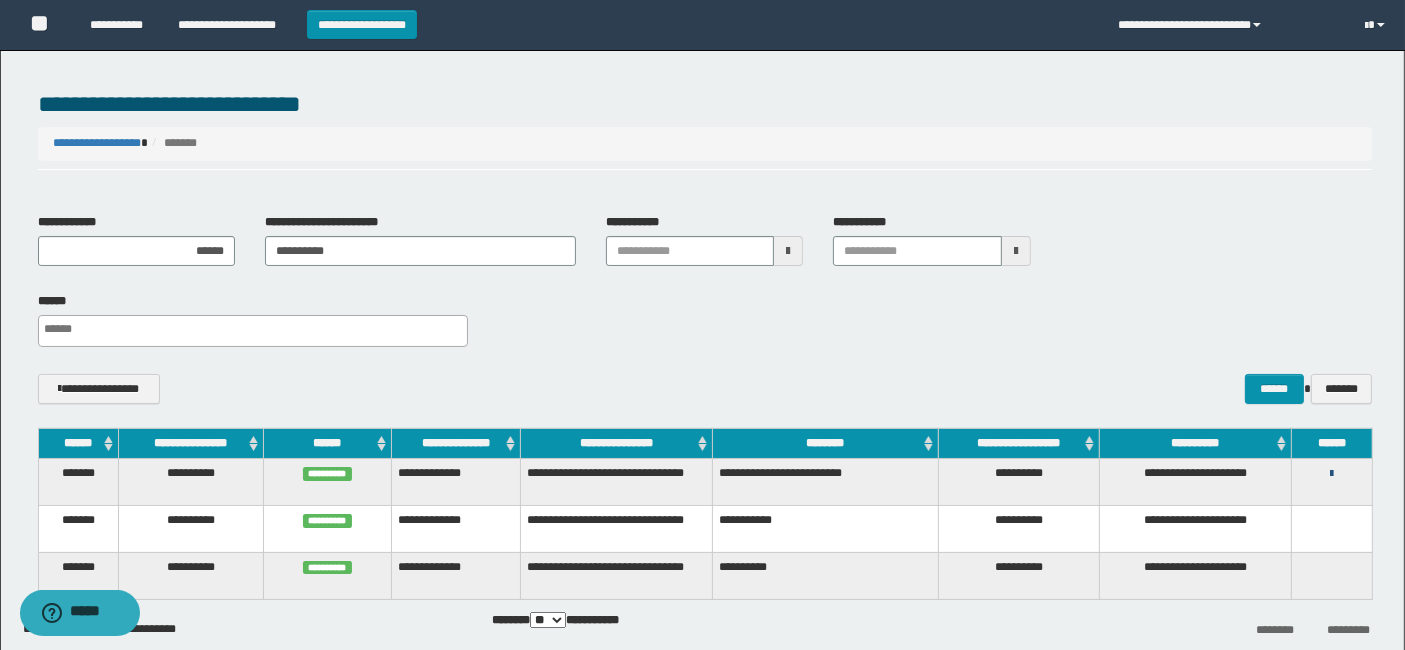 click at bounding box center [1331, 474] 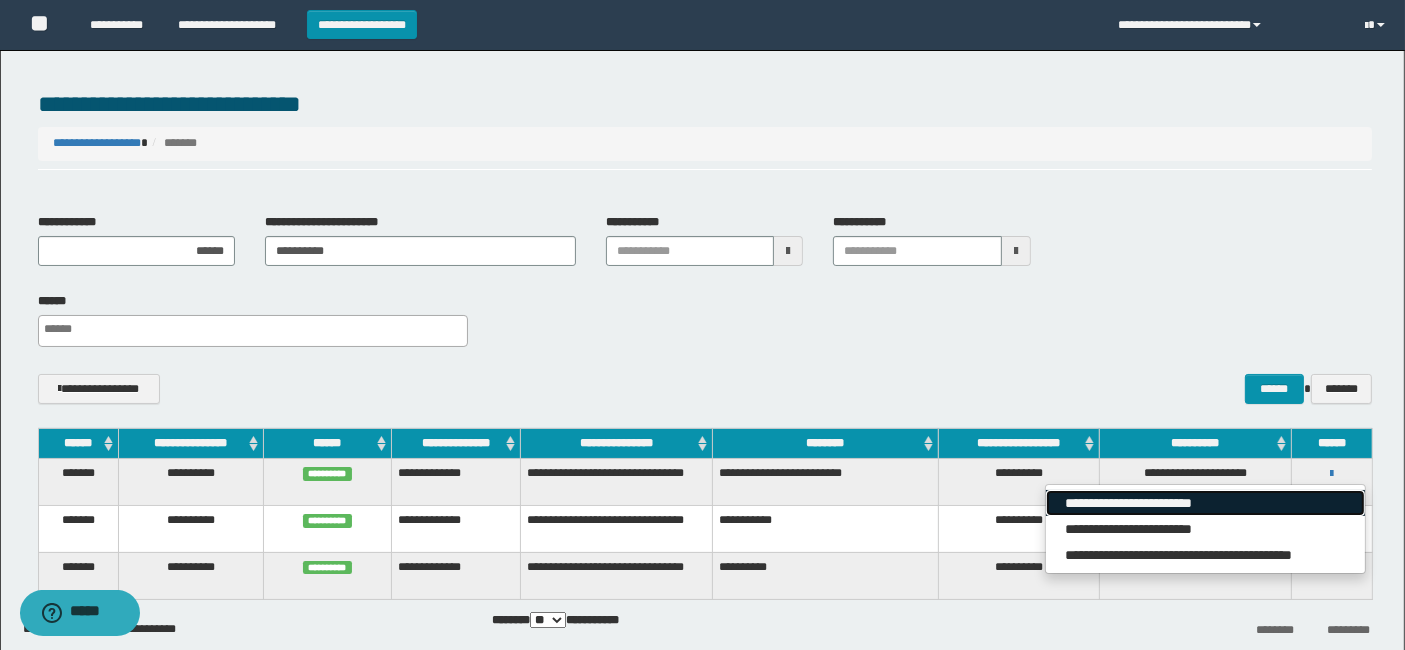 click on "**********" at bounding box center [1205, 503] 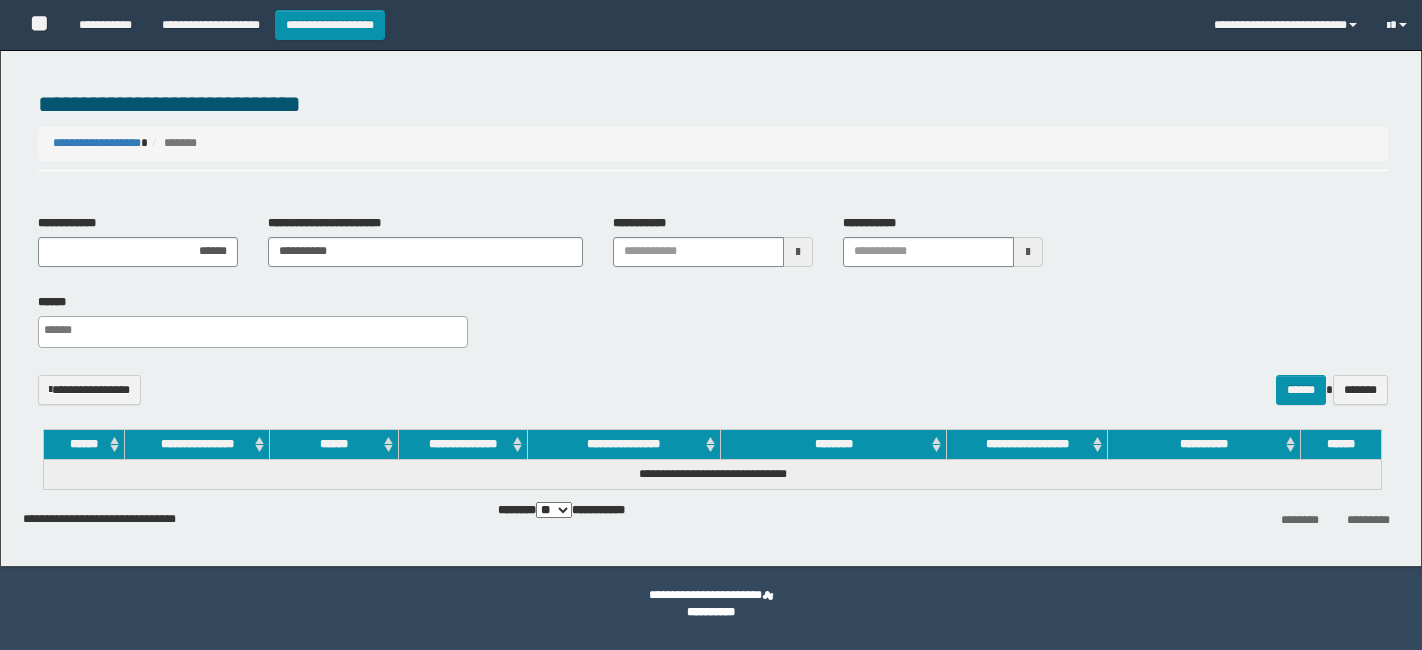 select 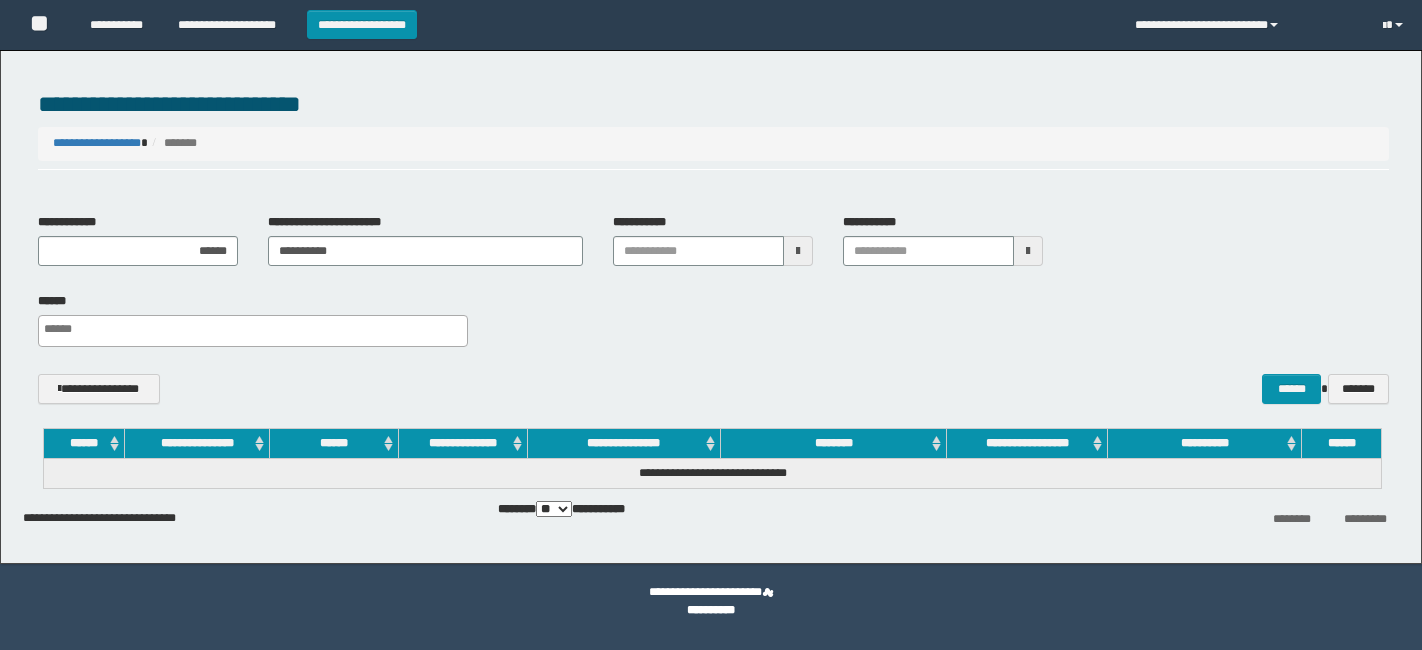 scroll, scrollTop: 0, scrollLeft: 0, axis: both 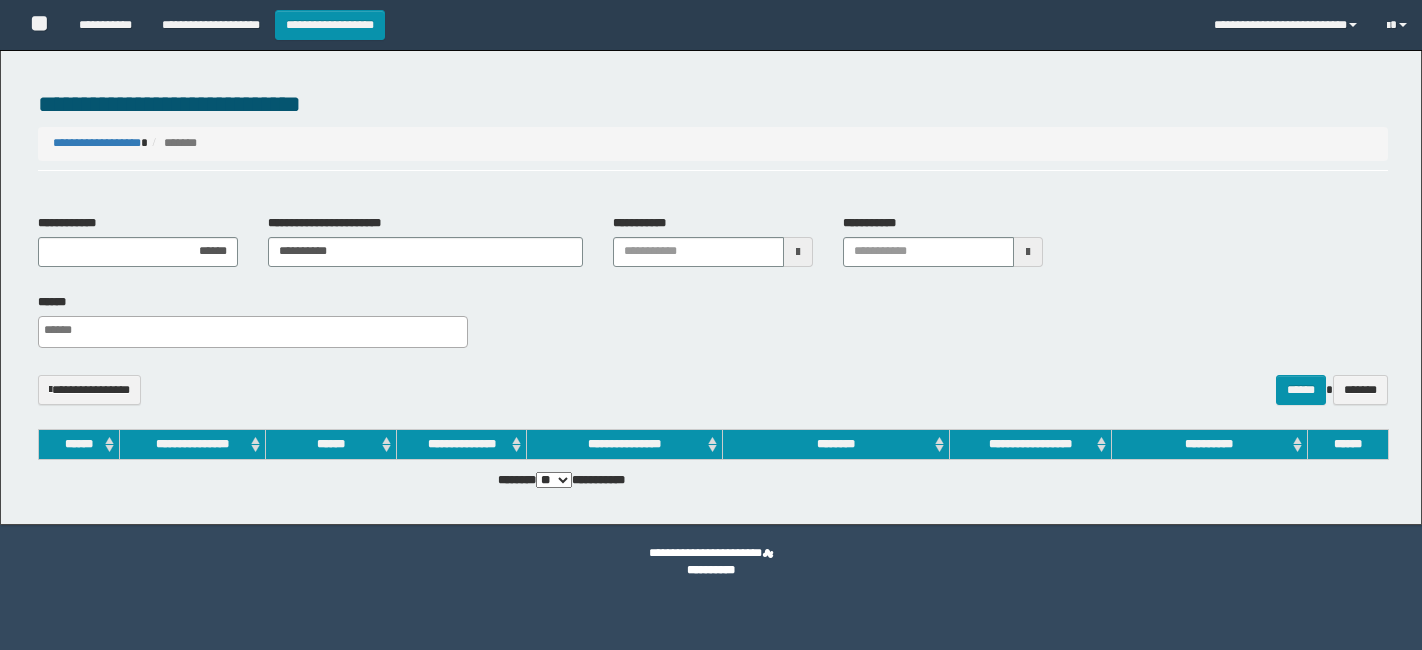 select 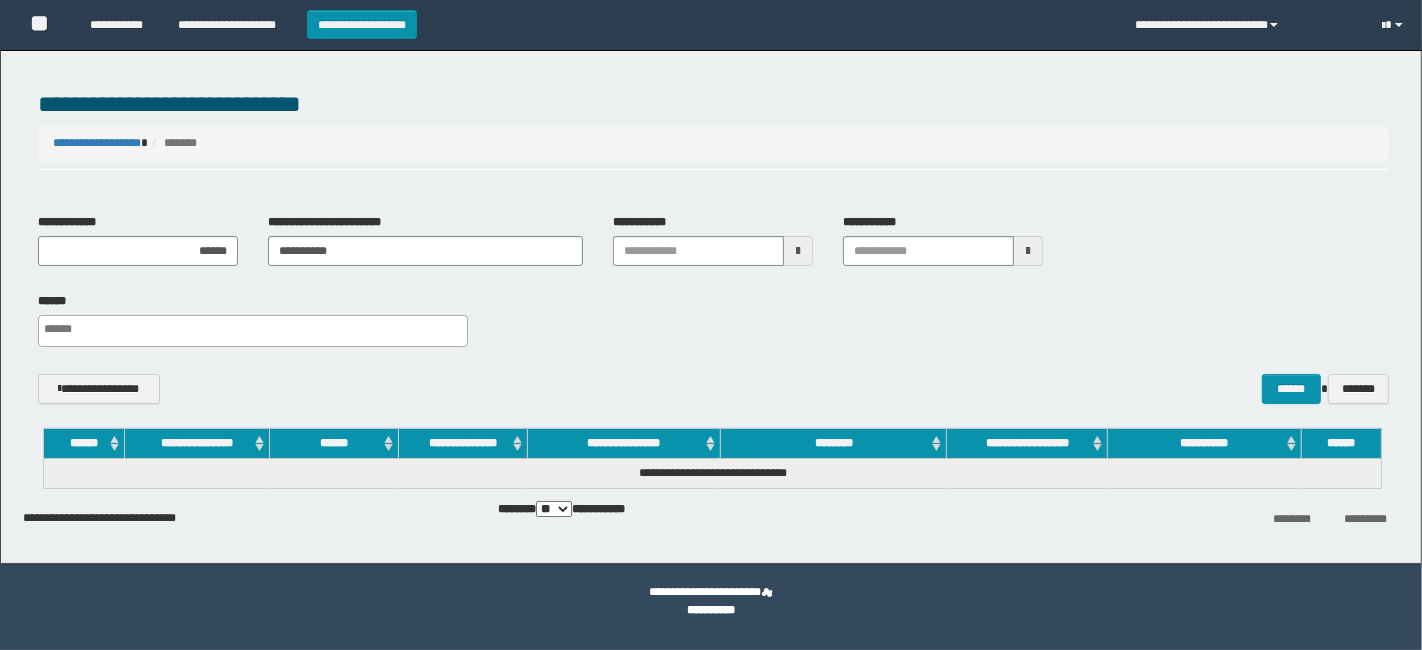scroll, scrollTop: 0, scrollLeft: 0, axis: both 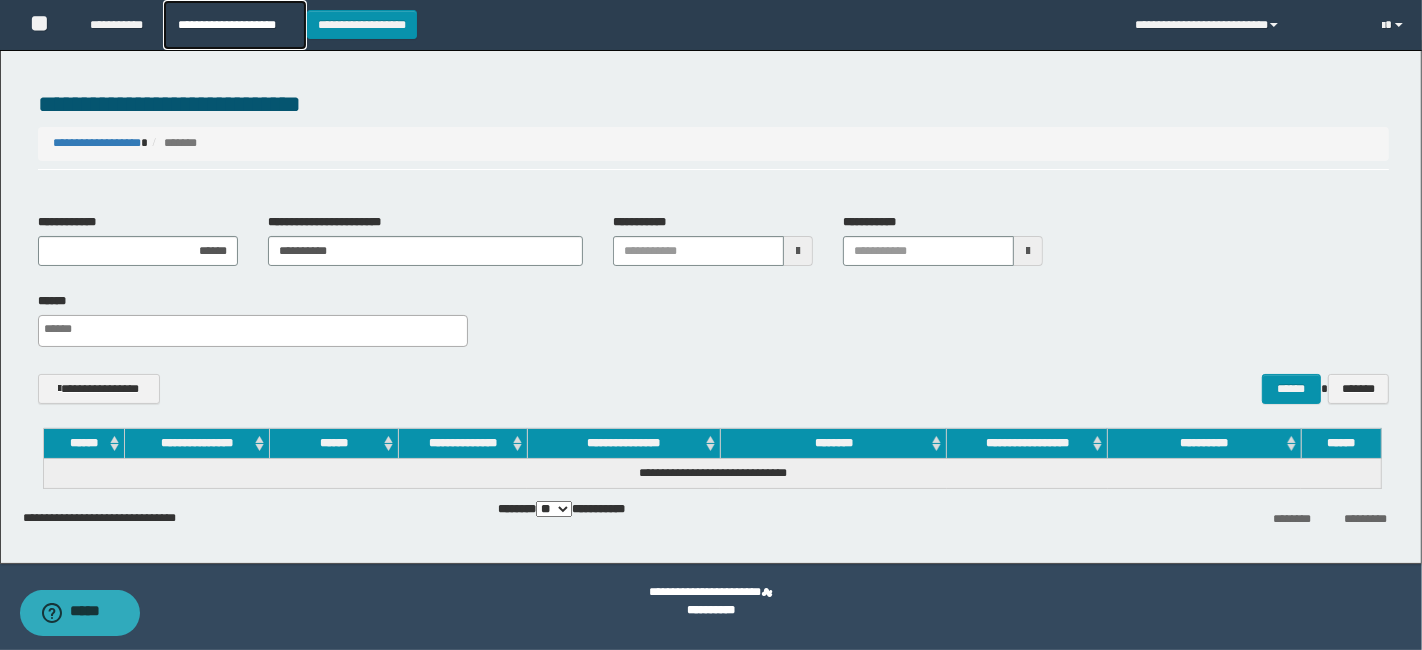click on "**********" at bounding box center [234, 25] 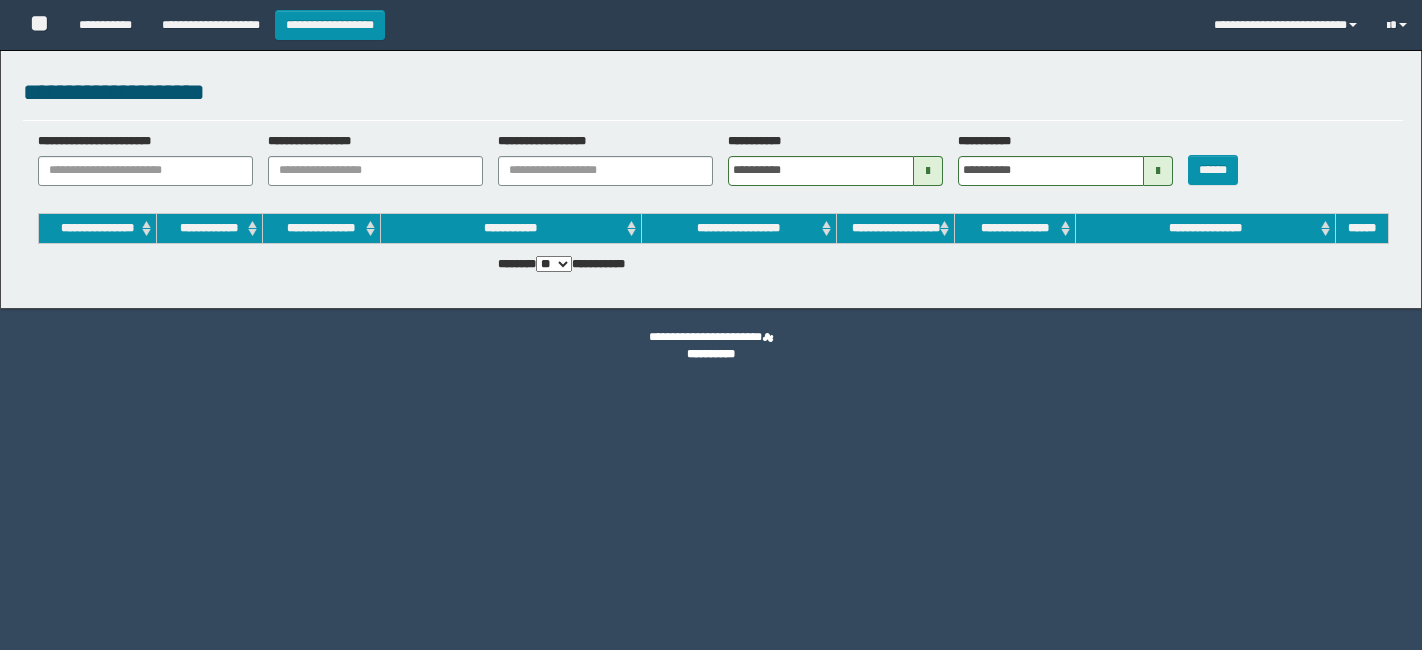 scroll, scrollTop: 0, scrollLeft: 0, axis: both 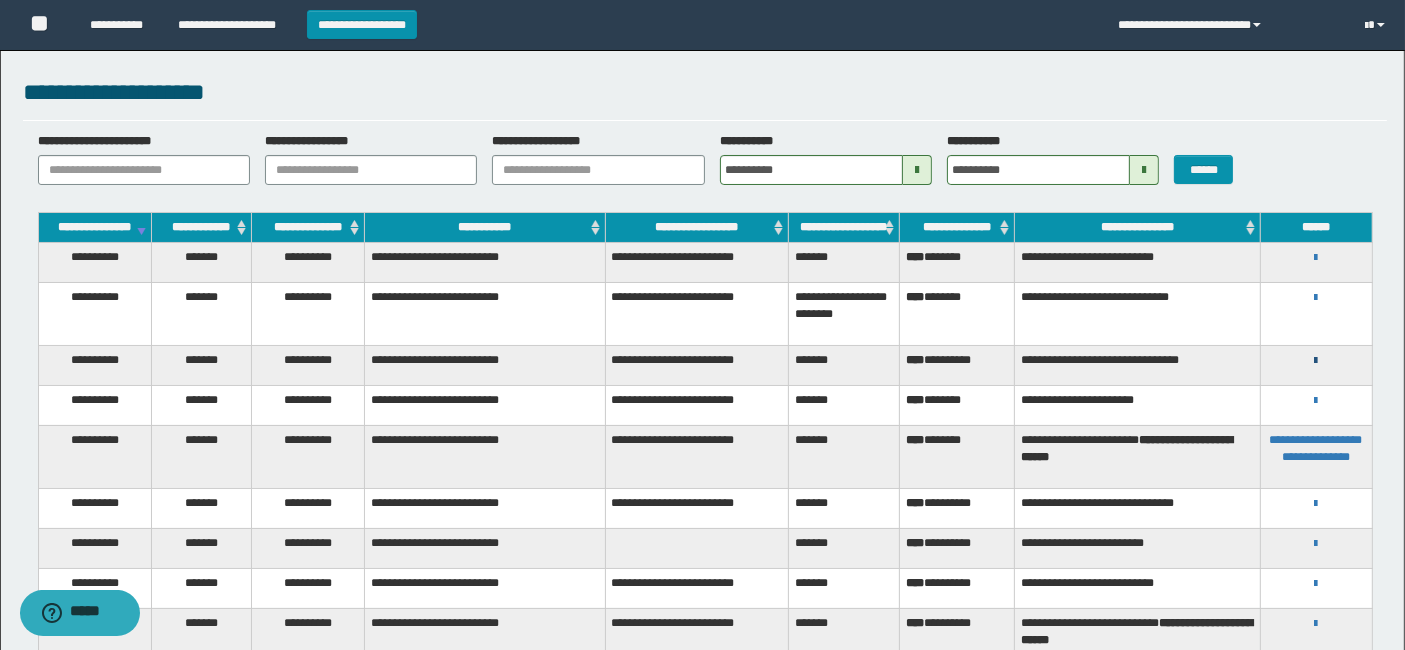 click at bounding box center (1316, 361) 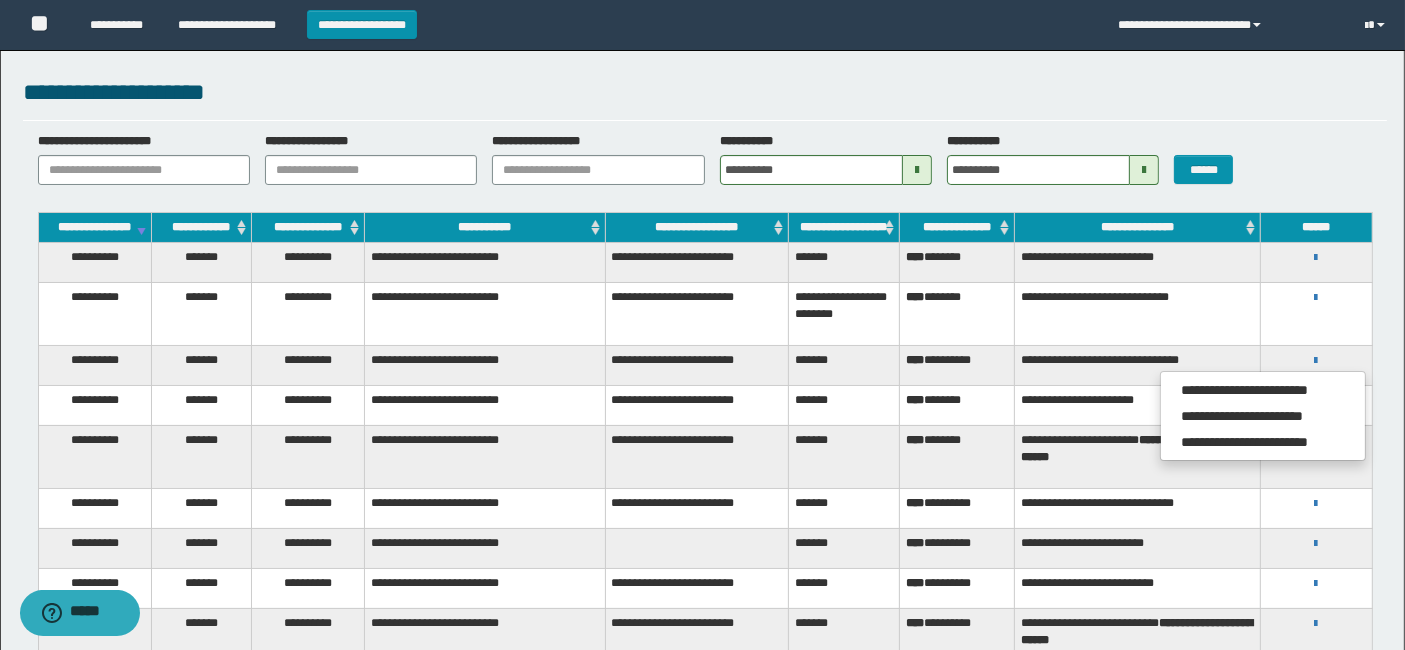click on "**********" at bounding box center (705, 166) 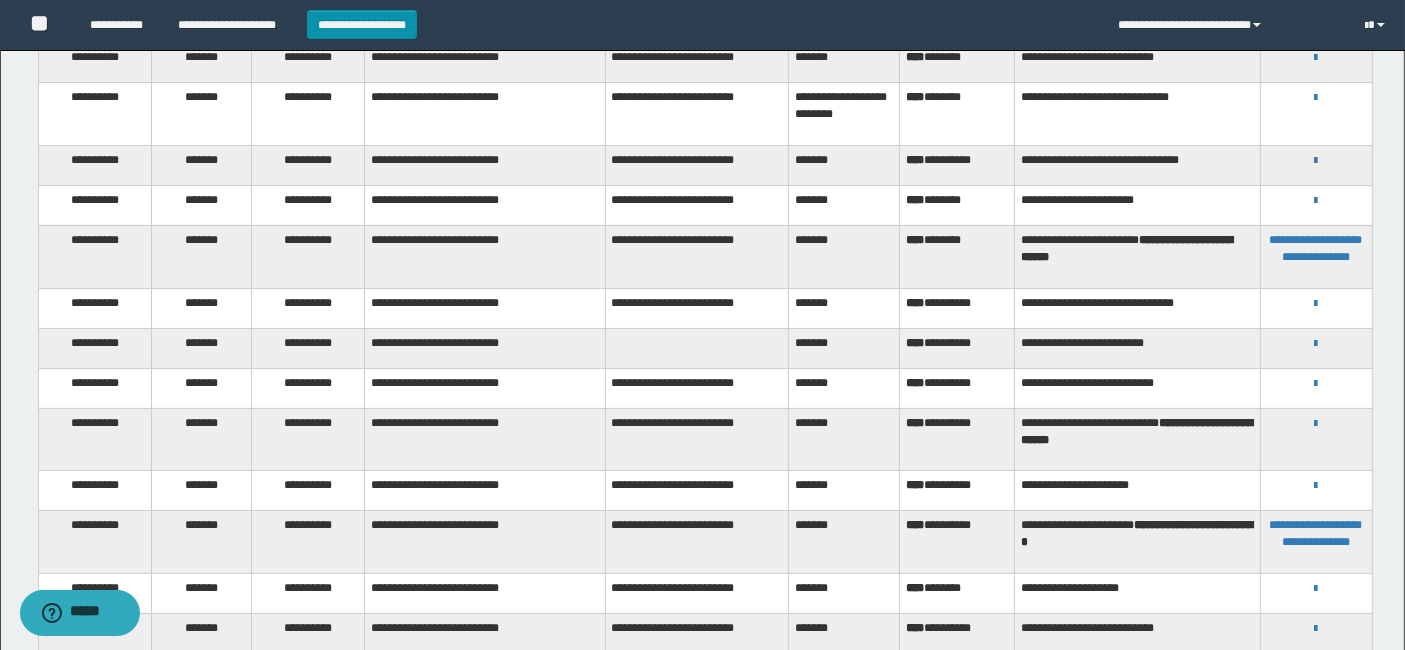 scroll, scrollTop: 0, scrollLeft: 0, axis: both 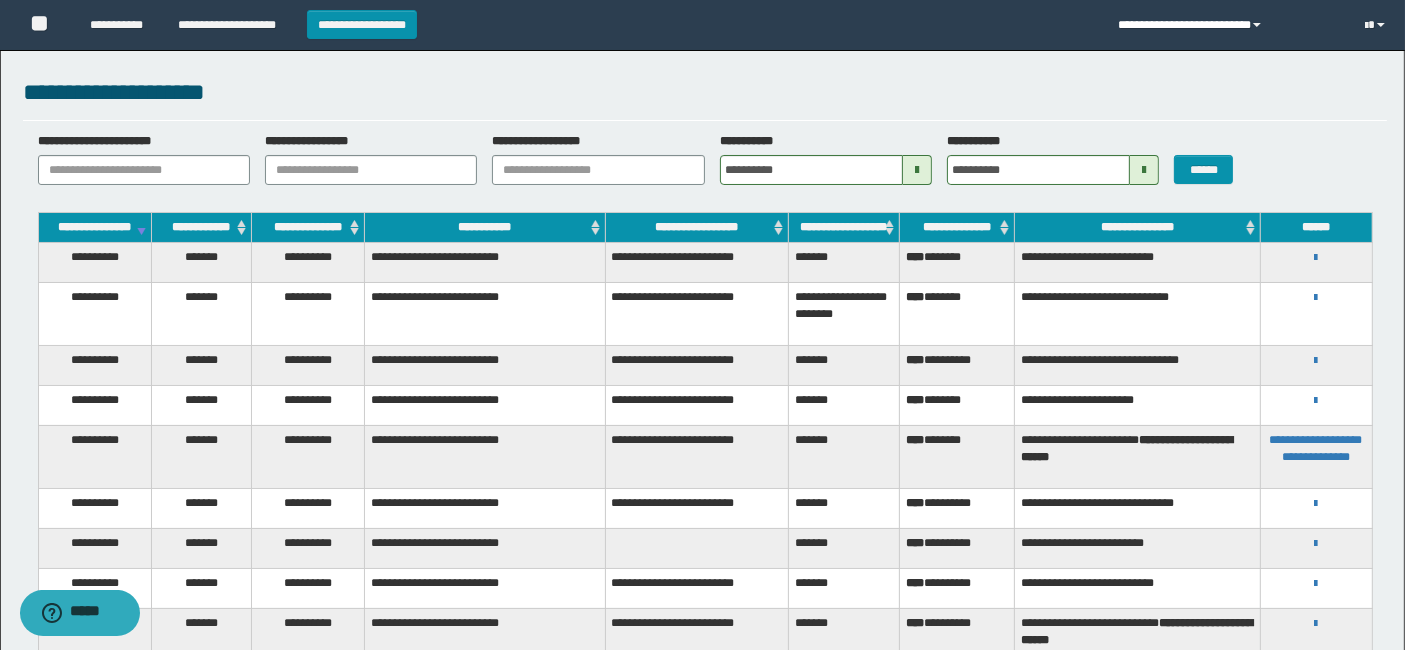 click on "**********" at bounding box center [1226, 25] 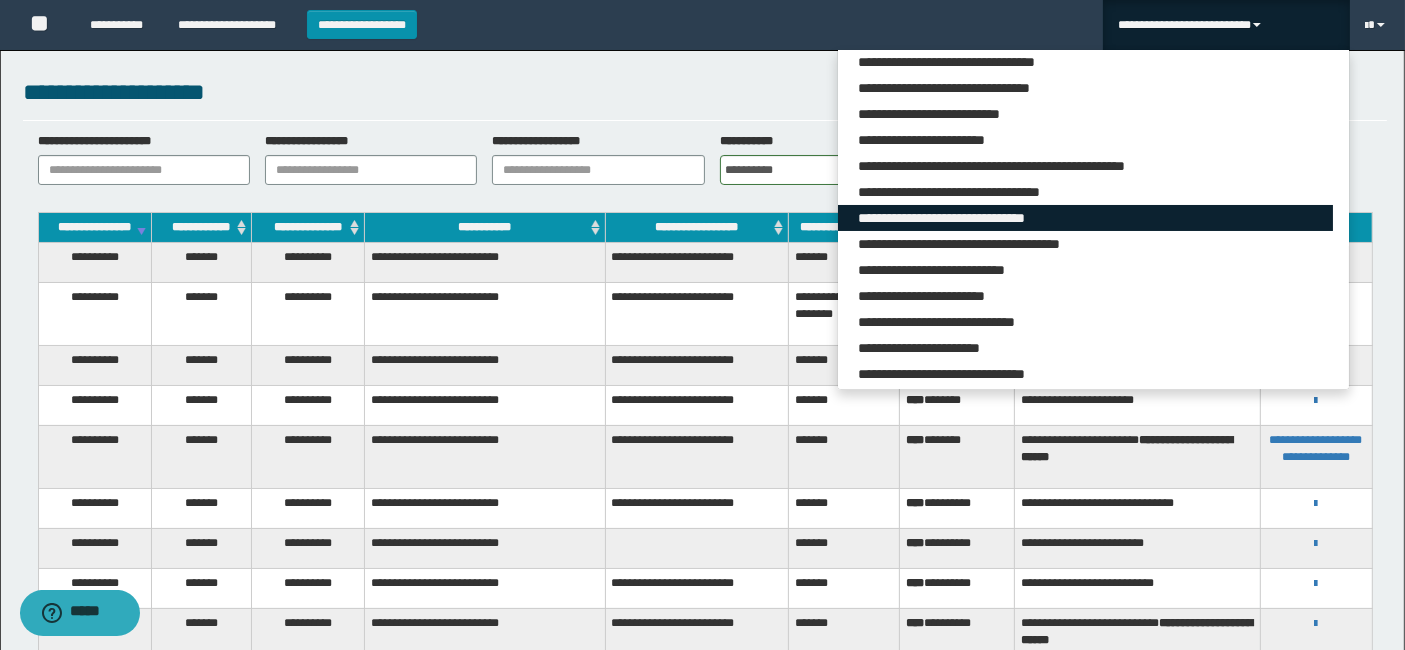 scroll, scrollTop: 87, scrollLeft: 0, axis: vertical 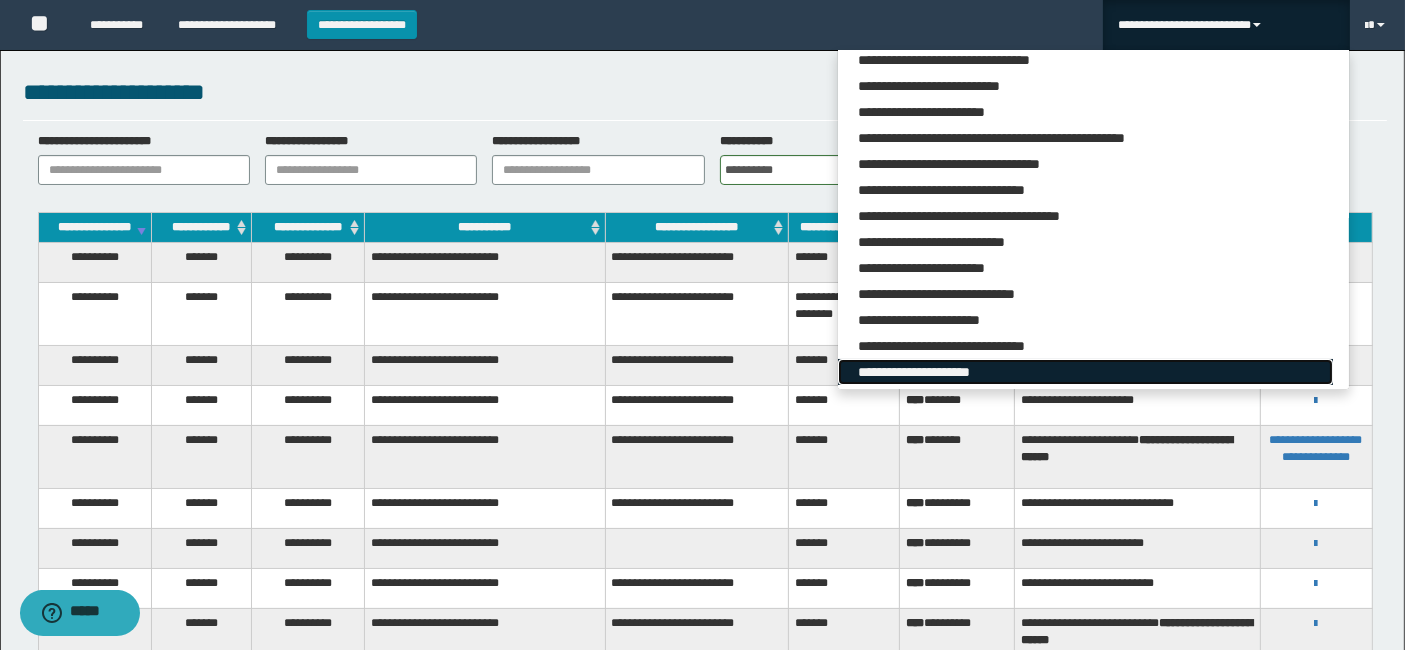 click on "**********" at bounding box center (1085, 372) 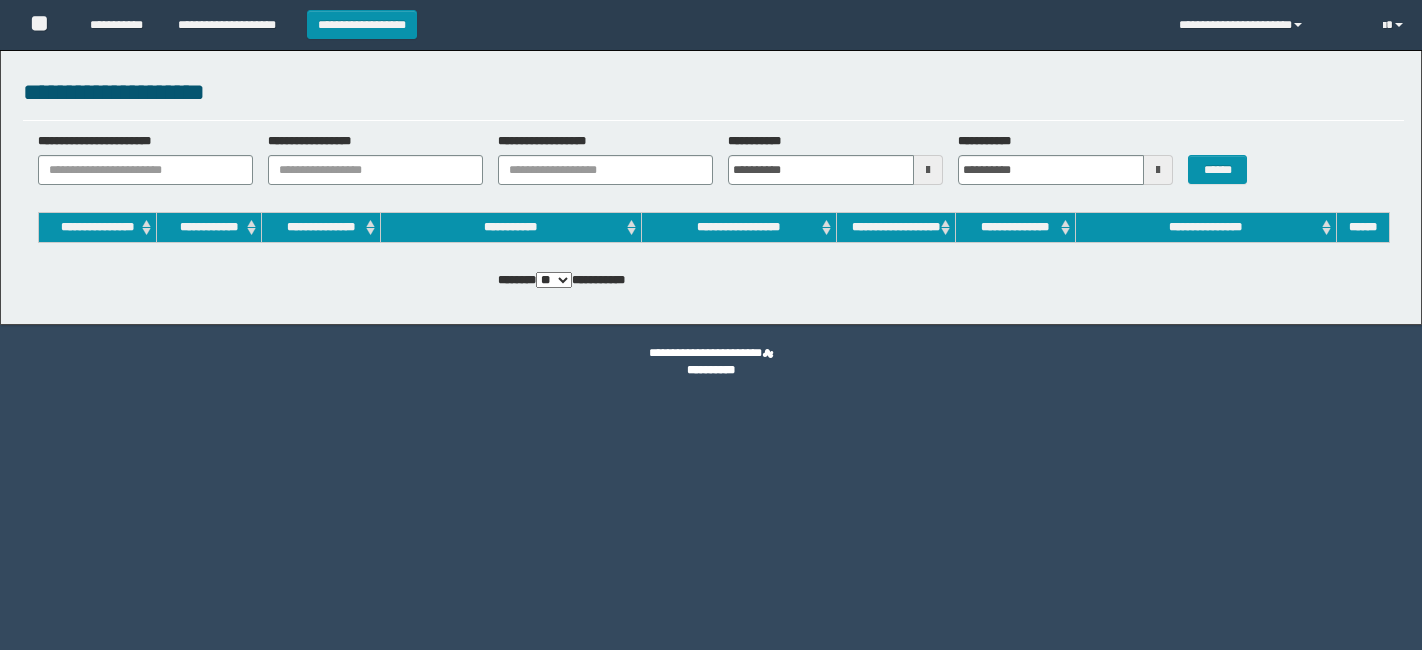 scroll, scrollTop: 0, scrollLeft: 0, axis: both 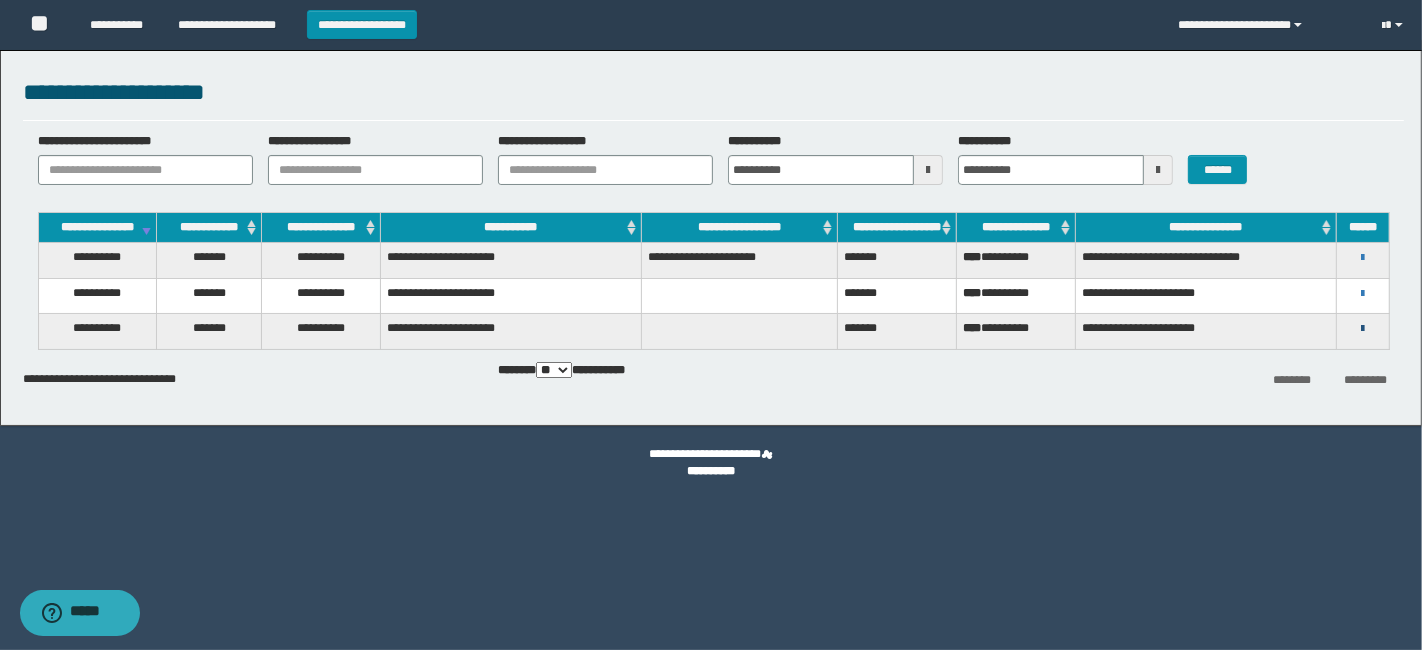 click at bounding box center (1362, 329) 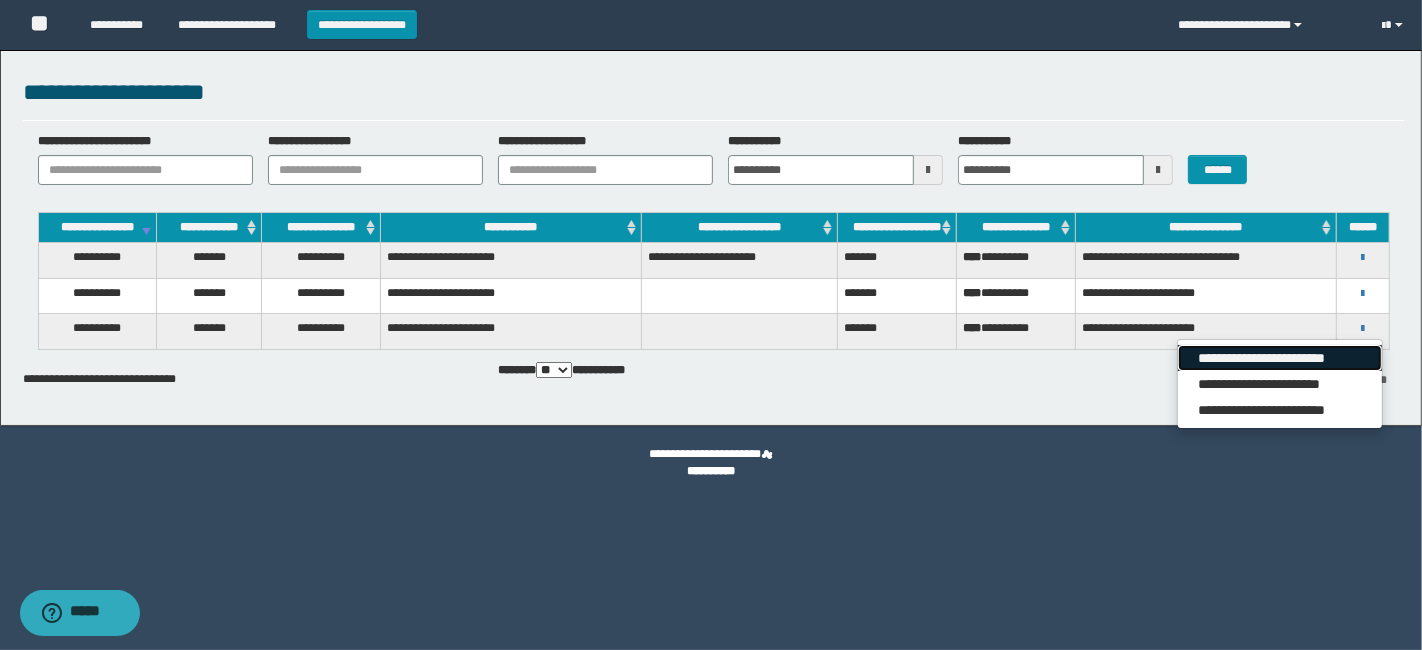 click on "**********" at bounding box center [1279, 358] 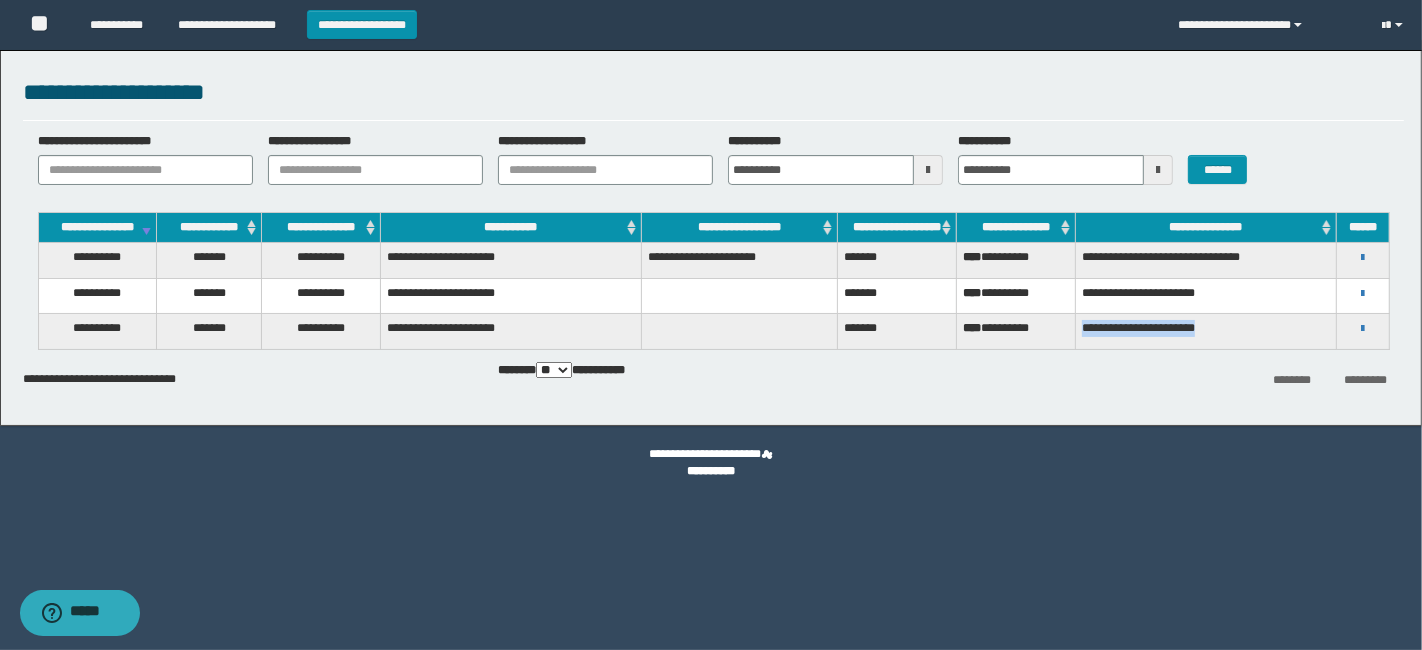 drag, startPoint x: 1228, startPoint y: 336, endPoint x: 1079, endPoint y: 338, distance: 149.01343 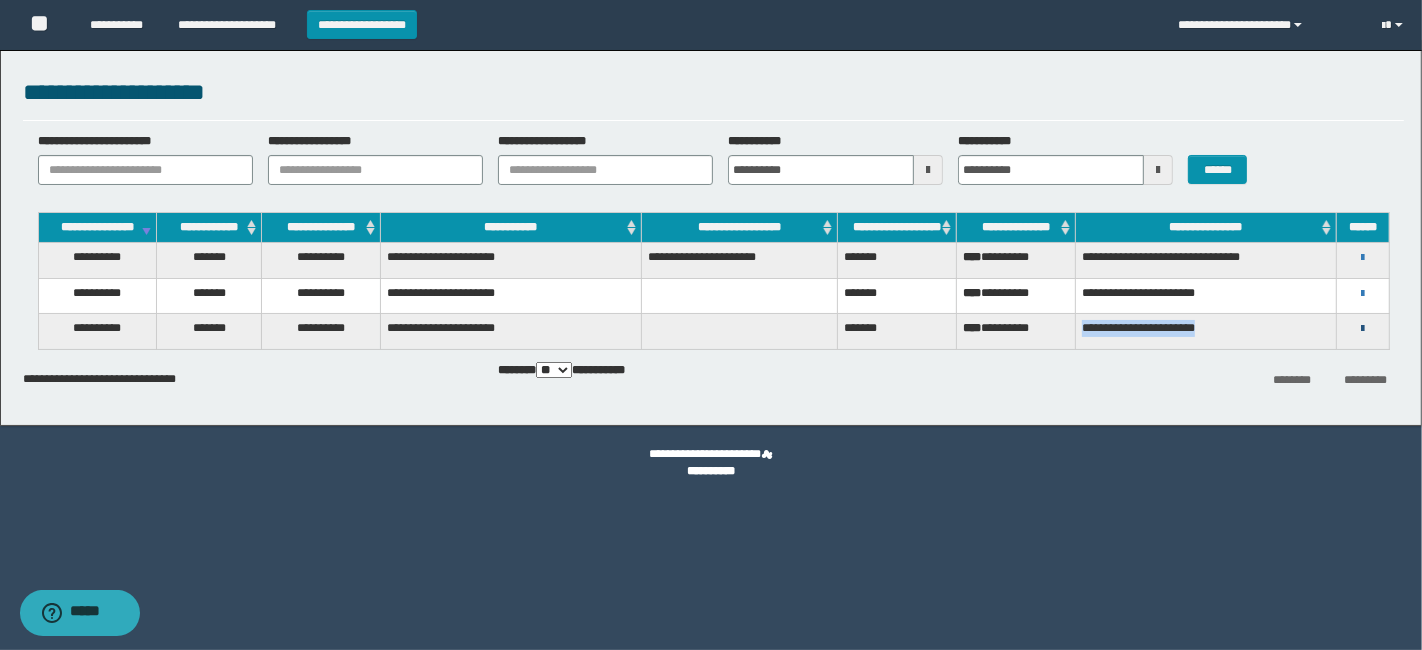 click at bounding box center (1362, 329) 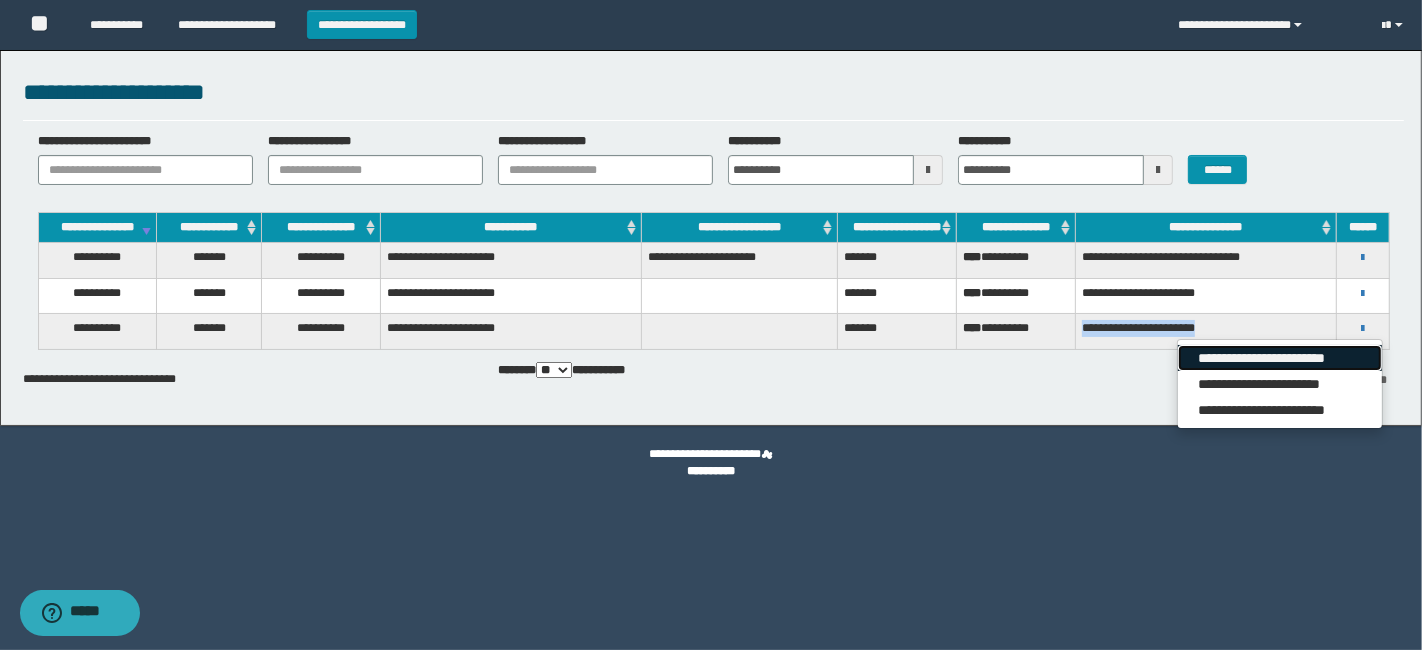 click on "**********" at bounding box center [1279, 358] 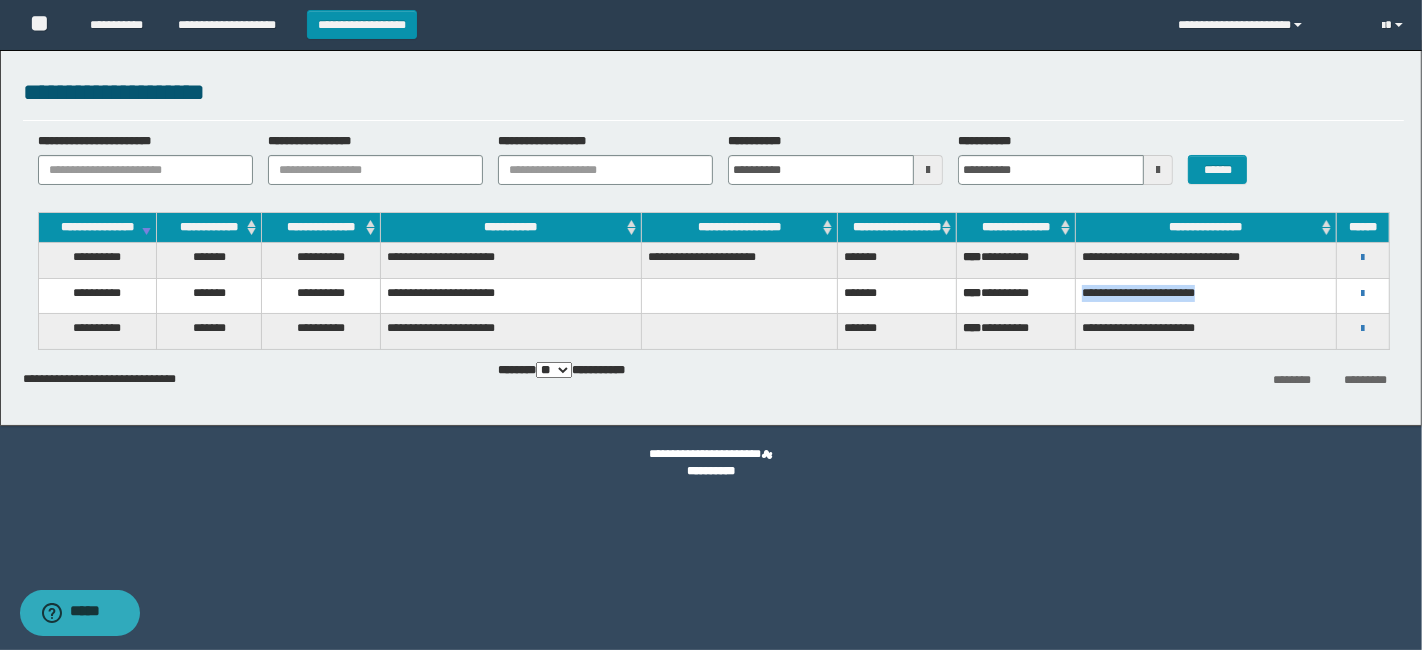 drag, startPoint x: 1237, startPoint y: 310, endPoint x: 1061, endPoint y: 310, distance: 176 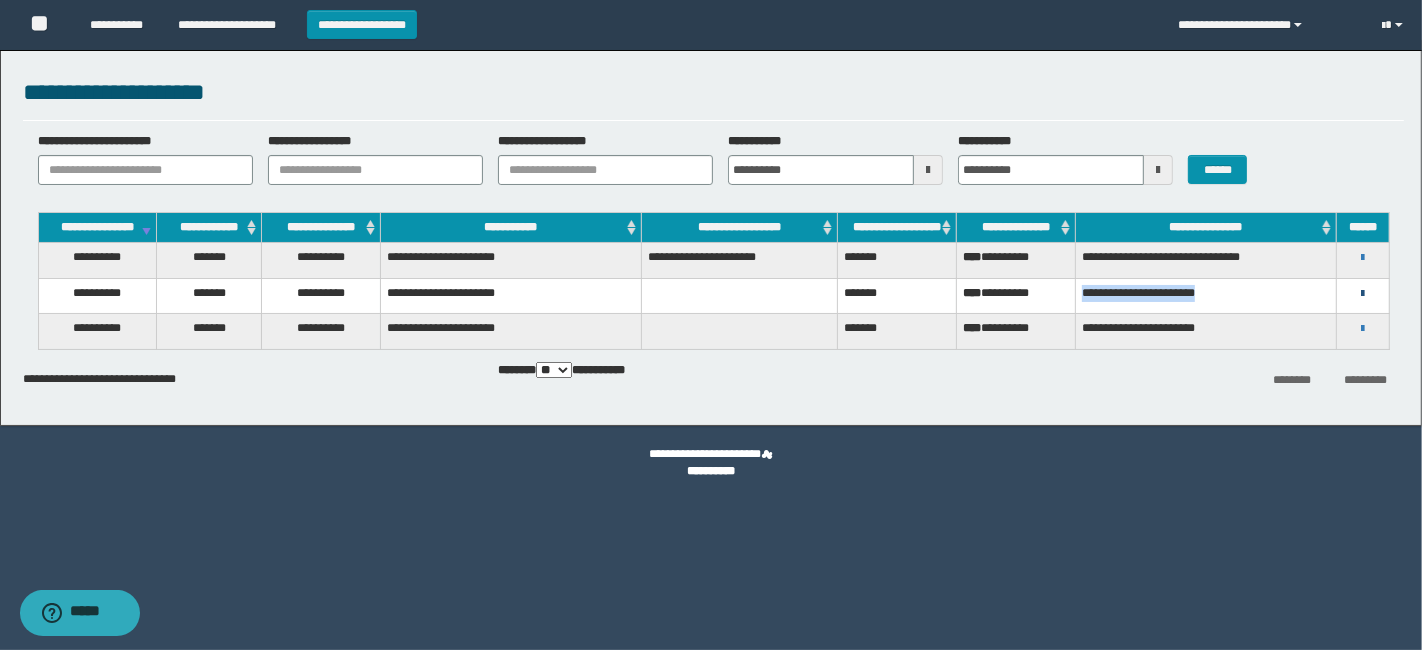 click at bounding box center [1362, 294] 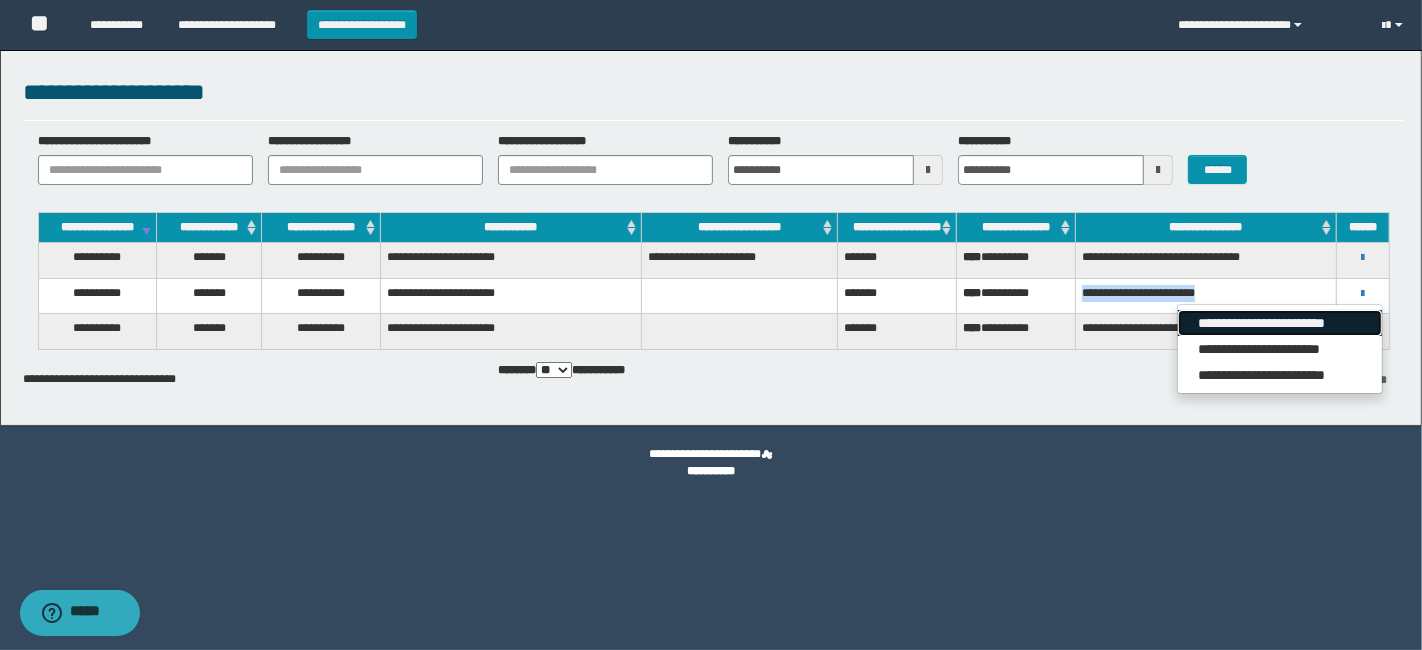 click on "**********" at bounding box center (1279, 323) 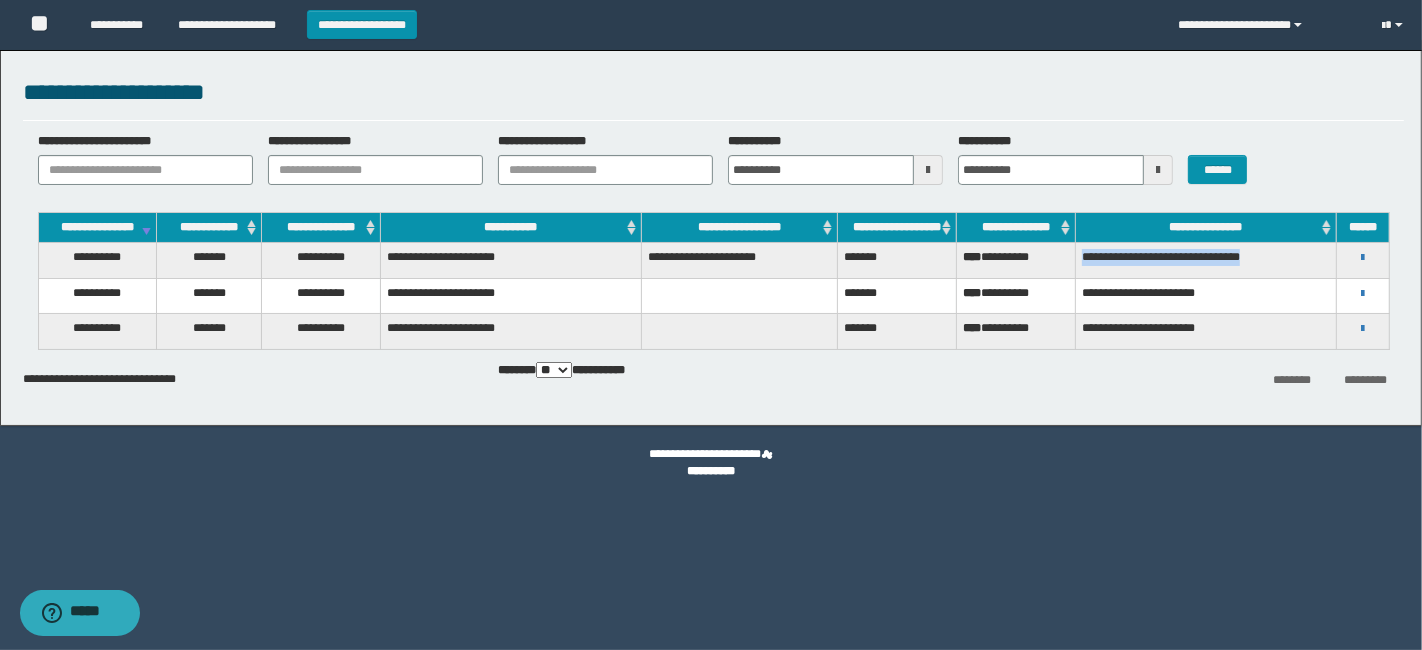 drag, startPoint x: 1325, startPoint y: 275, endPoint x: 1062, endPoint y: 281, distance: 263.06842 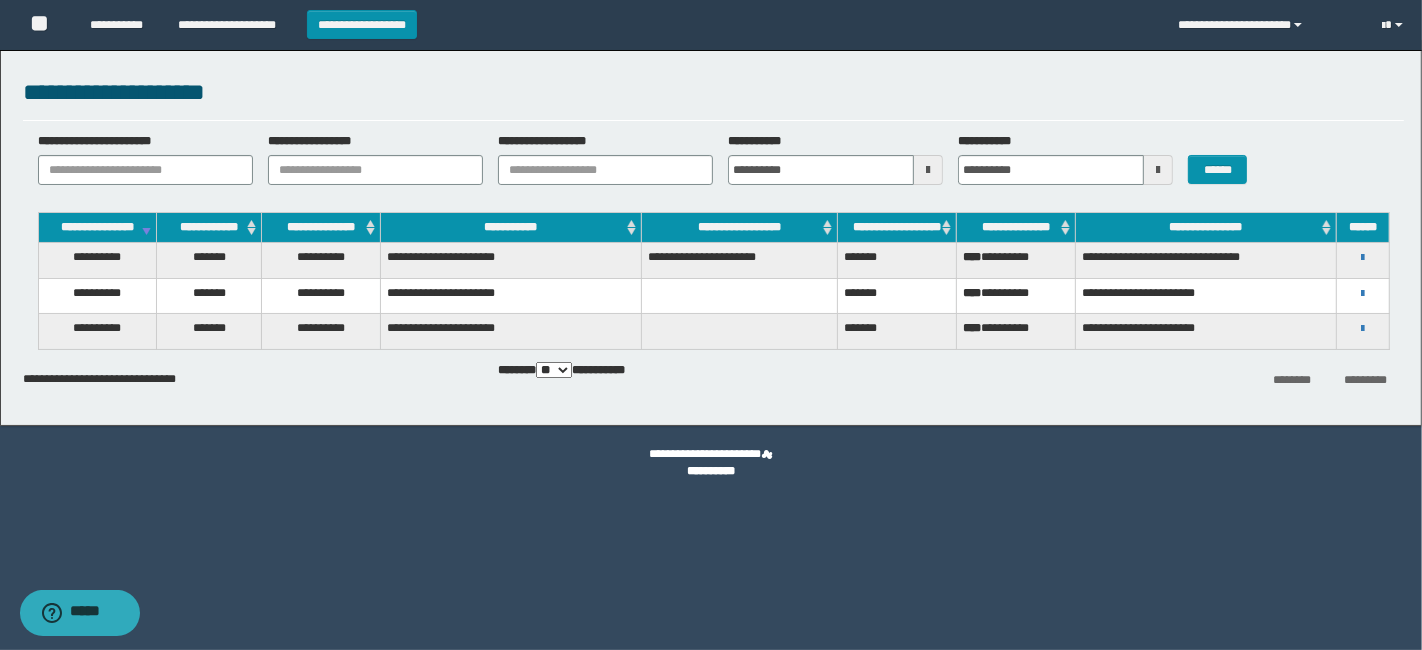 click on "**********" at bounding box center (1363, 257) 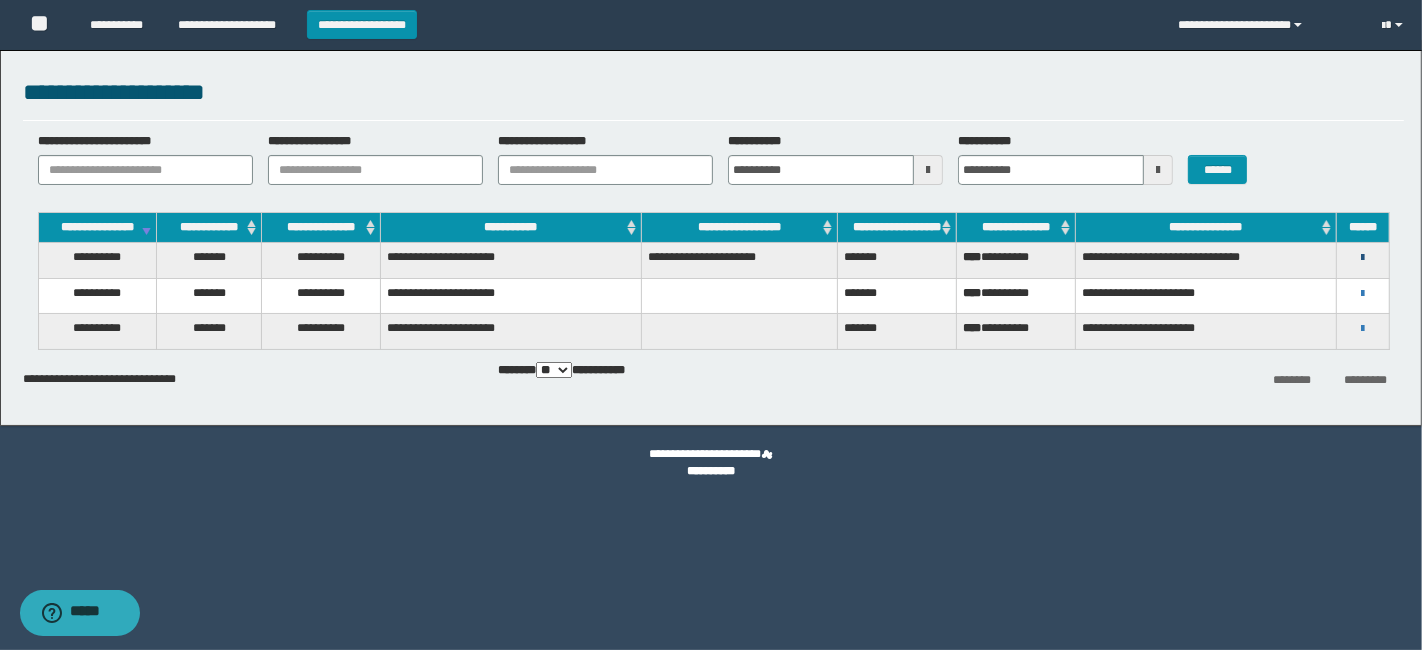 click at bounding box center (1362, 258) 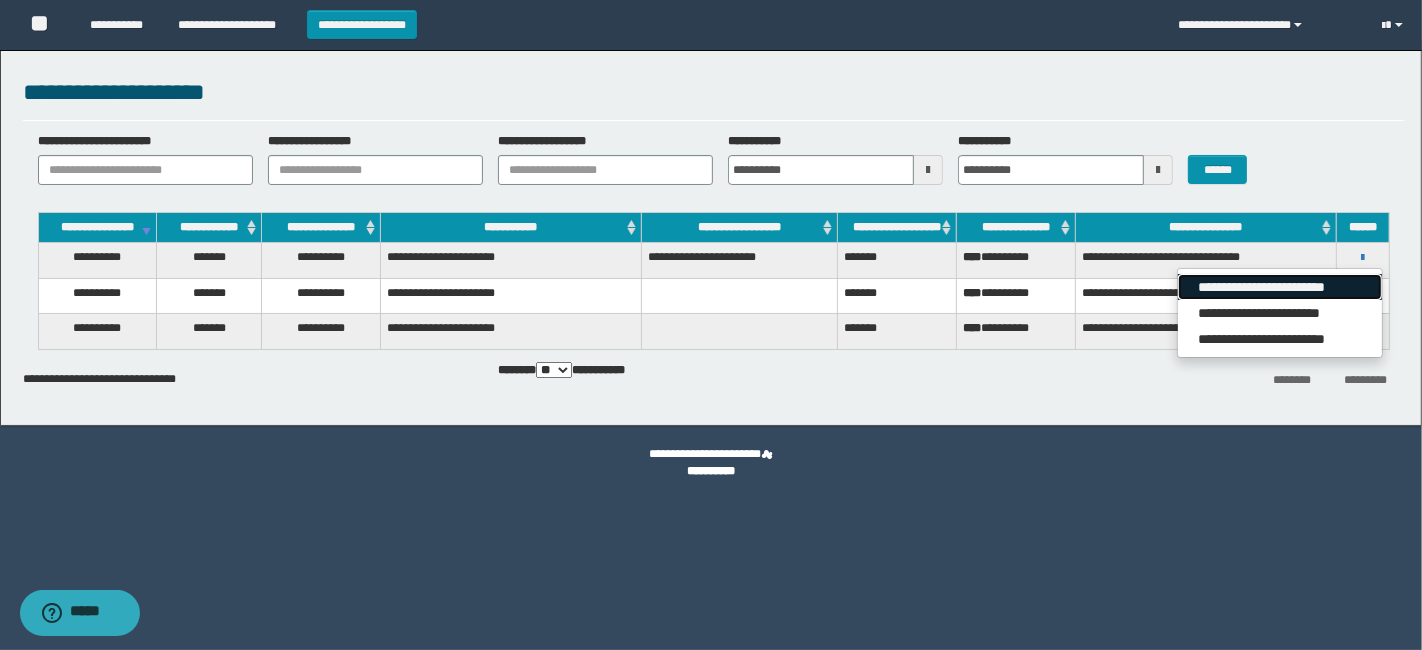 click on "**********" at bounding box center [1279, 287] 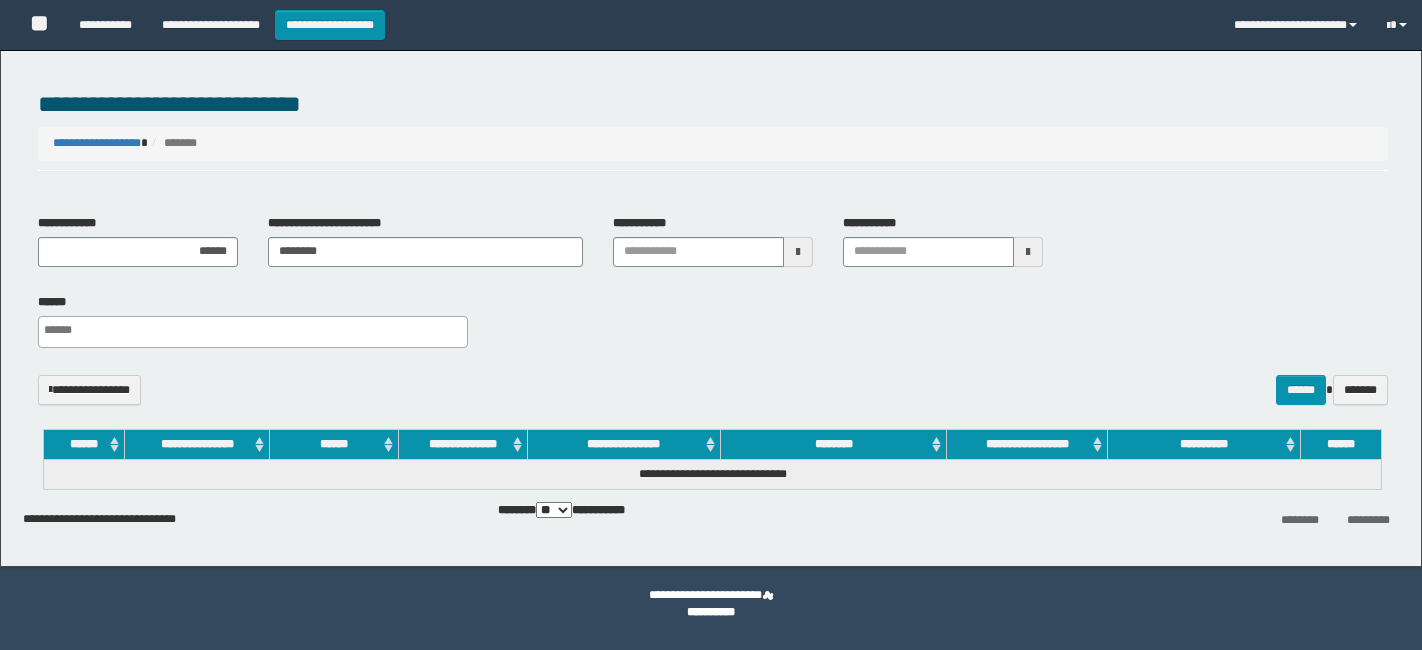 select 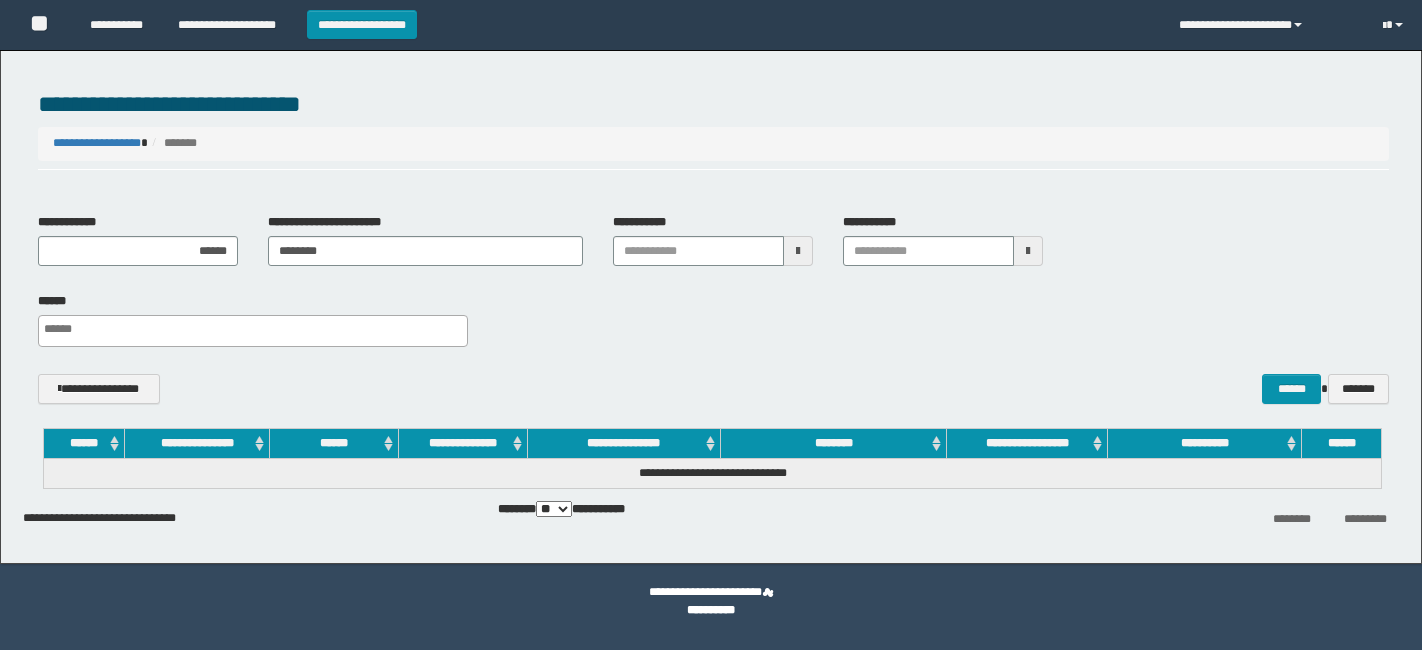 scroll, scrollTop: 0, scrollLeft: 0, axis: both 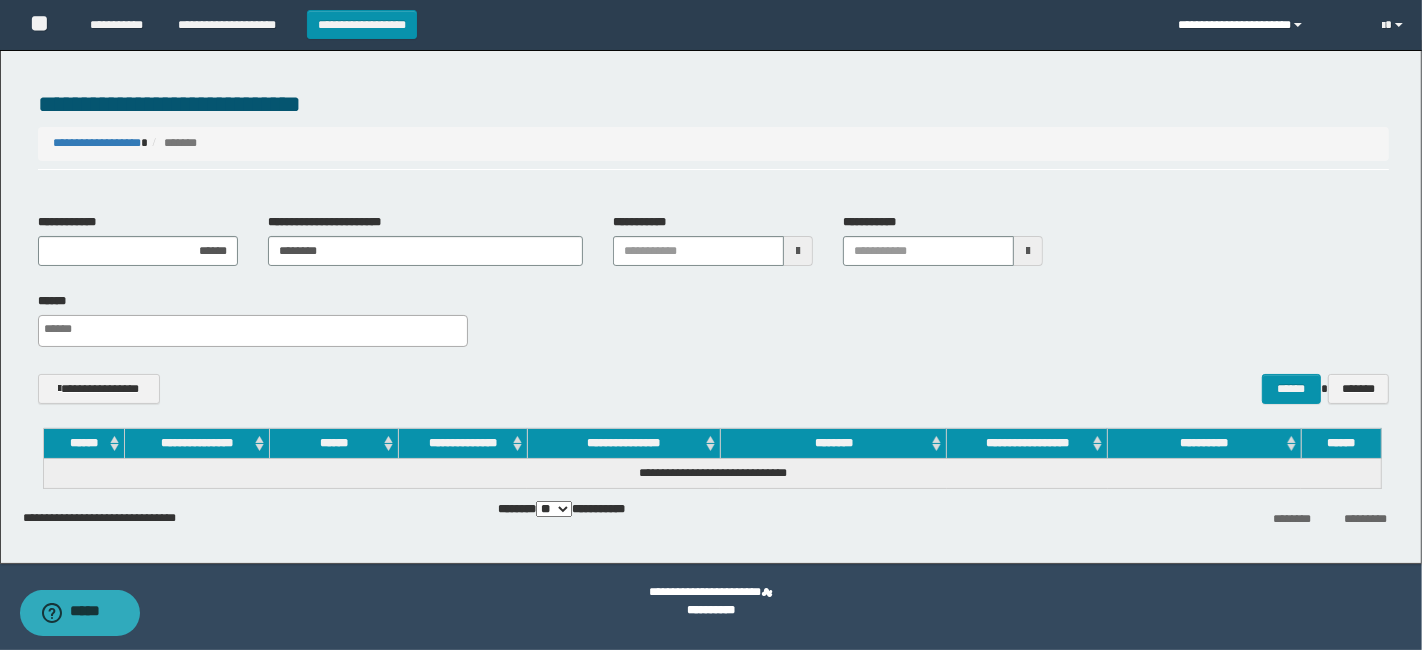 click on "**********" at bounding box center (1266, 25) 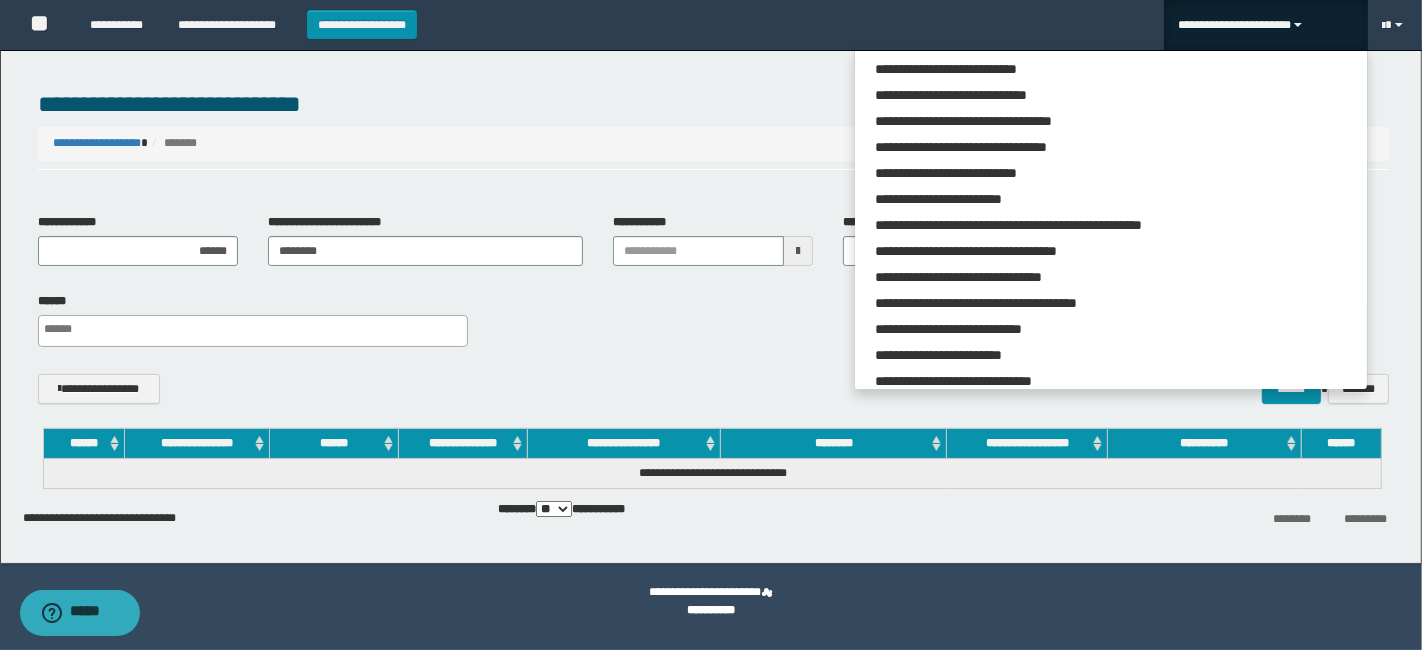 scroll, scrollTop: 87, scrollLeft: 0, axis: vertical 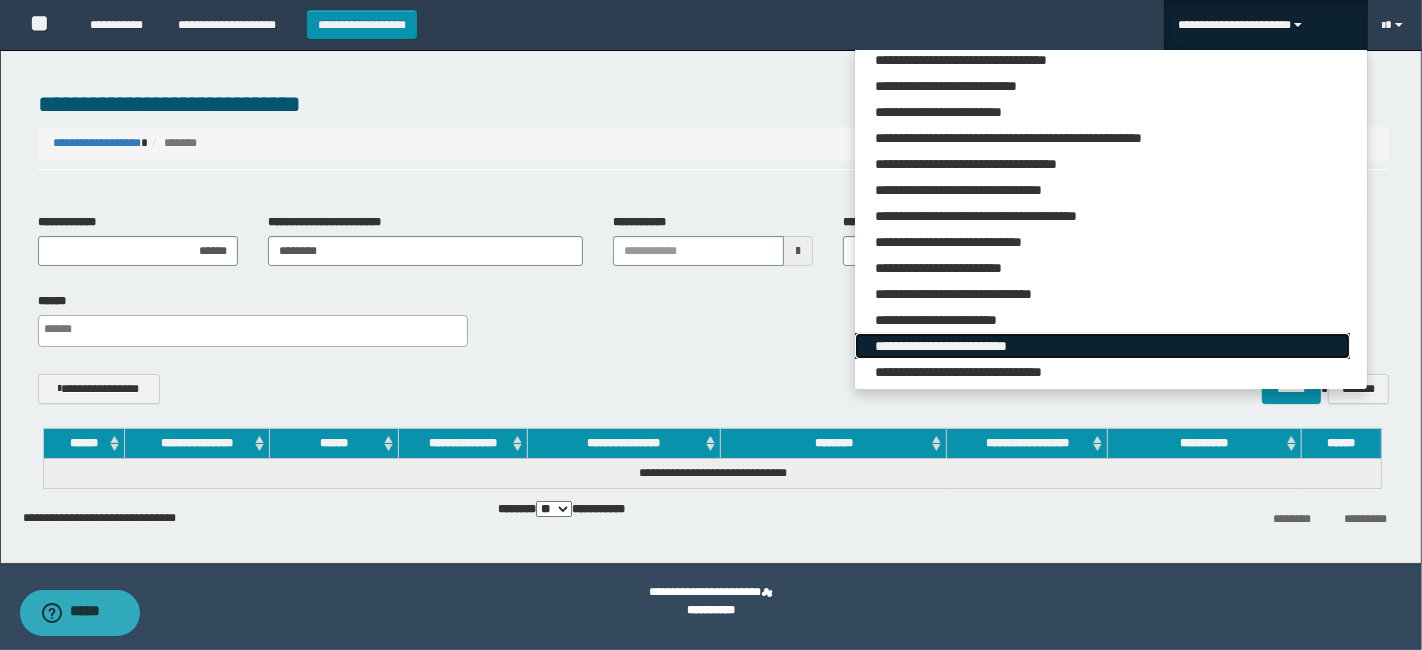 click on "**********" at bounding box center (1102, 346) 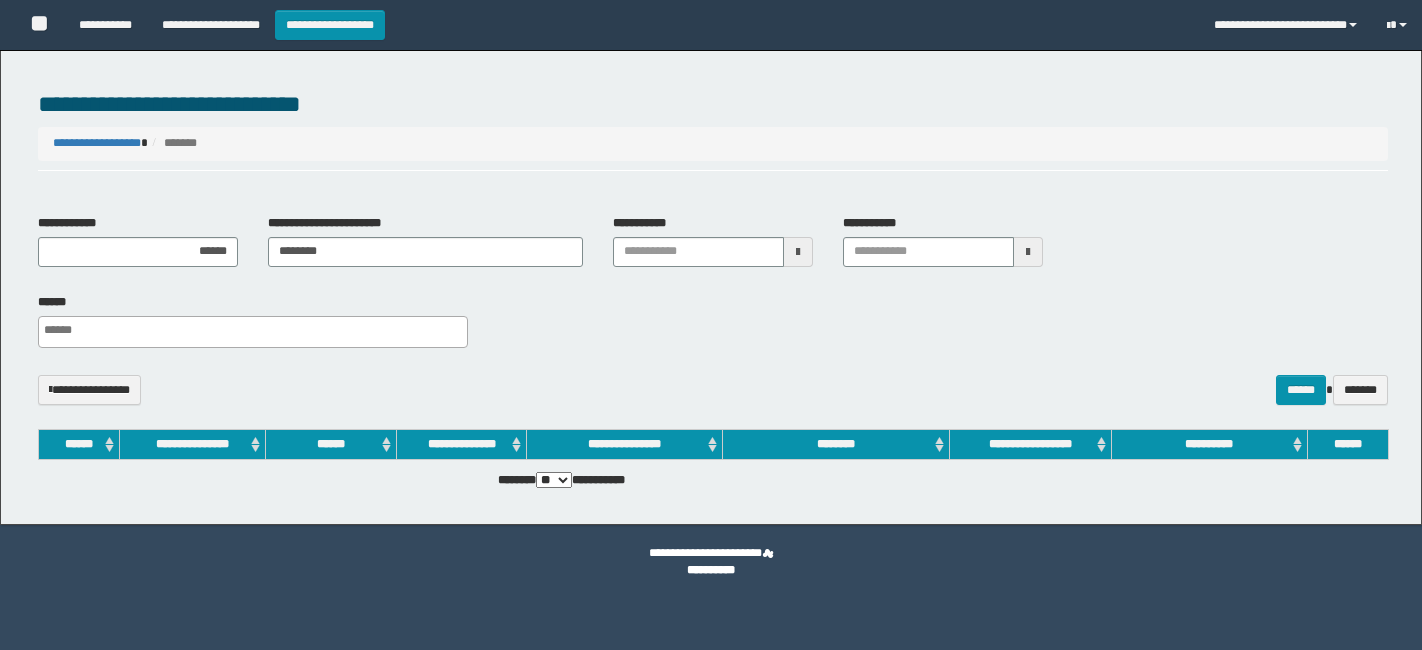 select 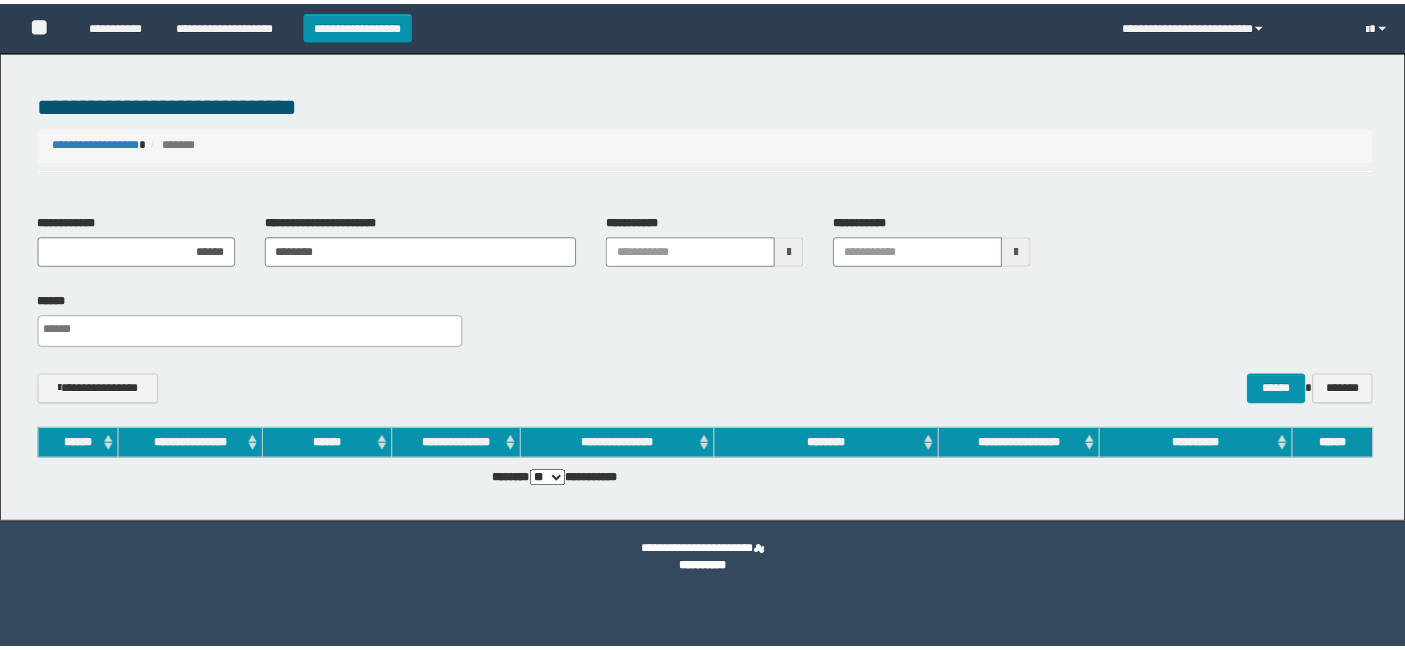 scroll, scrollTop: 0, scrollLeft: 0, axis: both 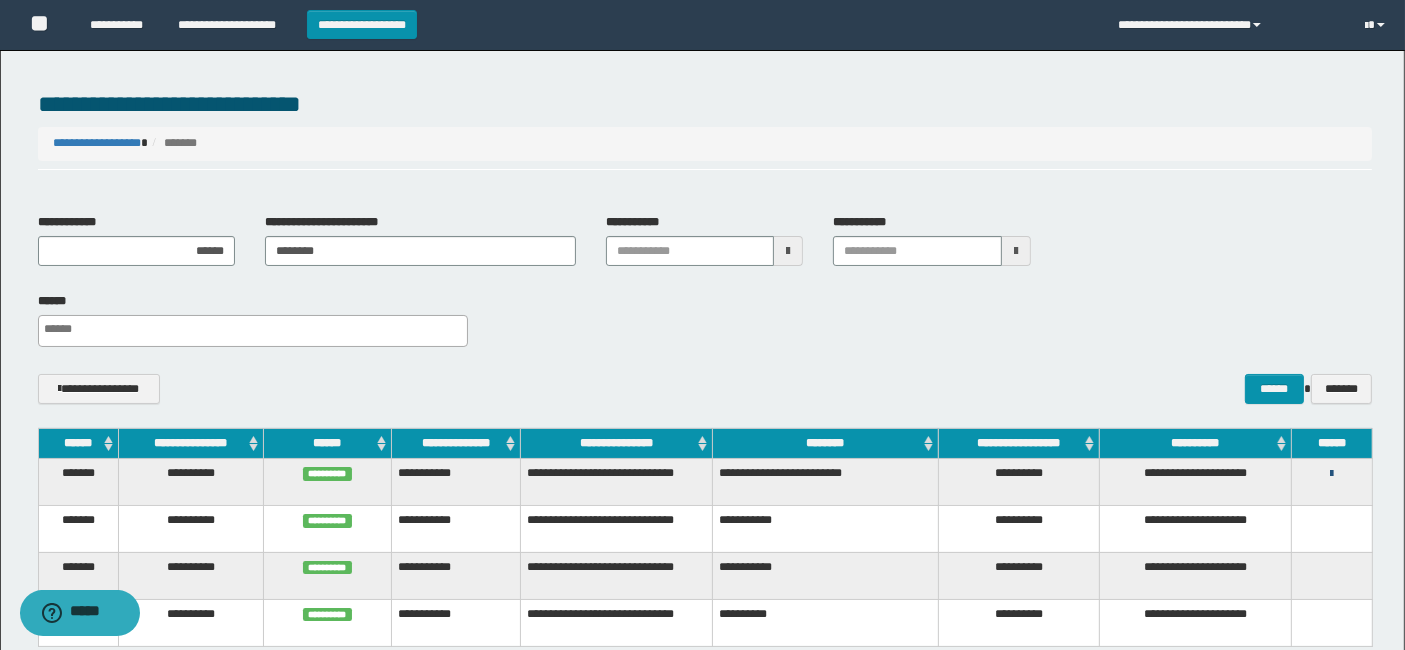 click at bounding box center [1331, 474] 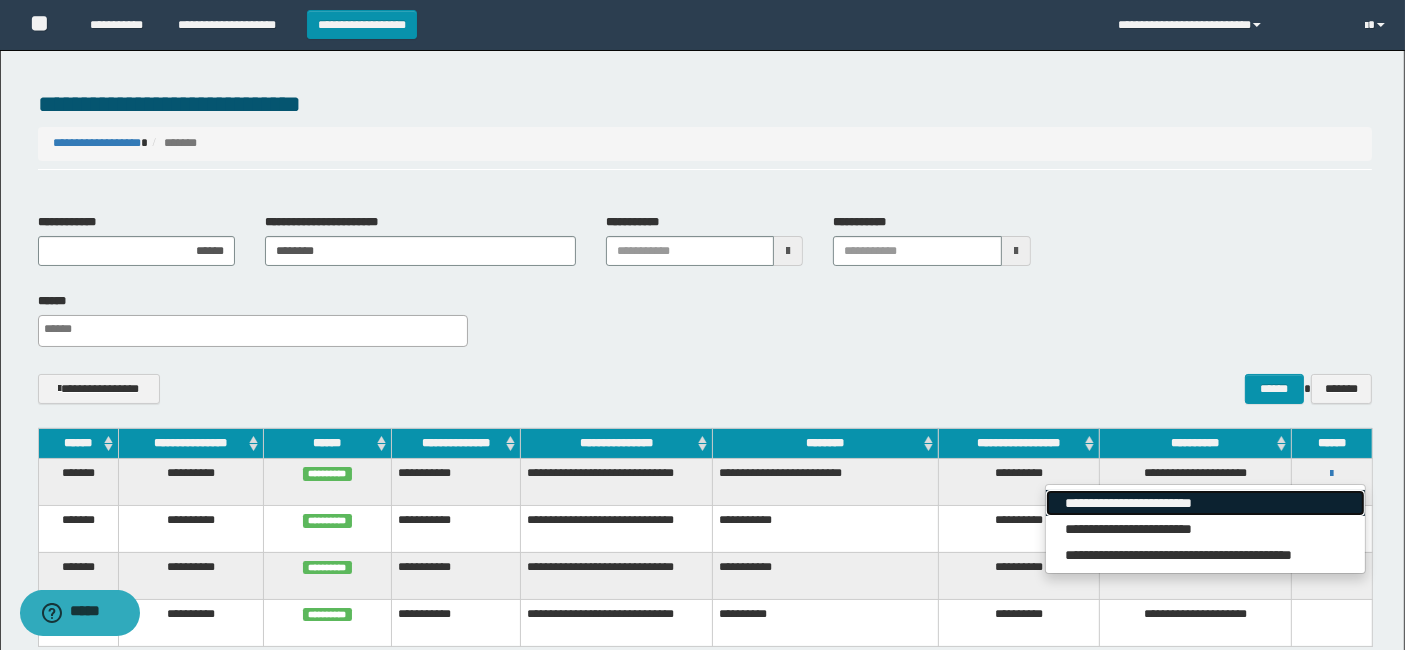 click on "**********" at bounding box center [1205, 503] 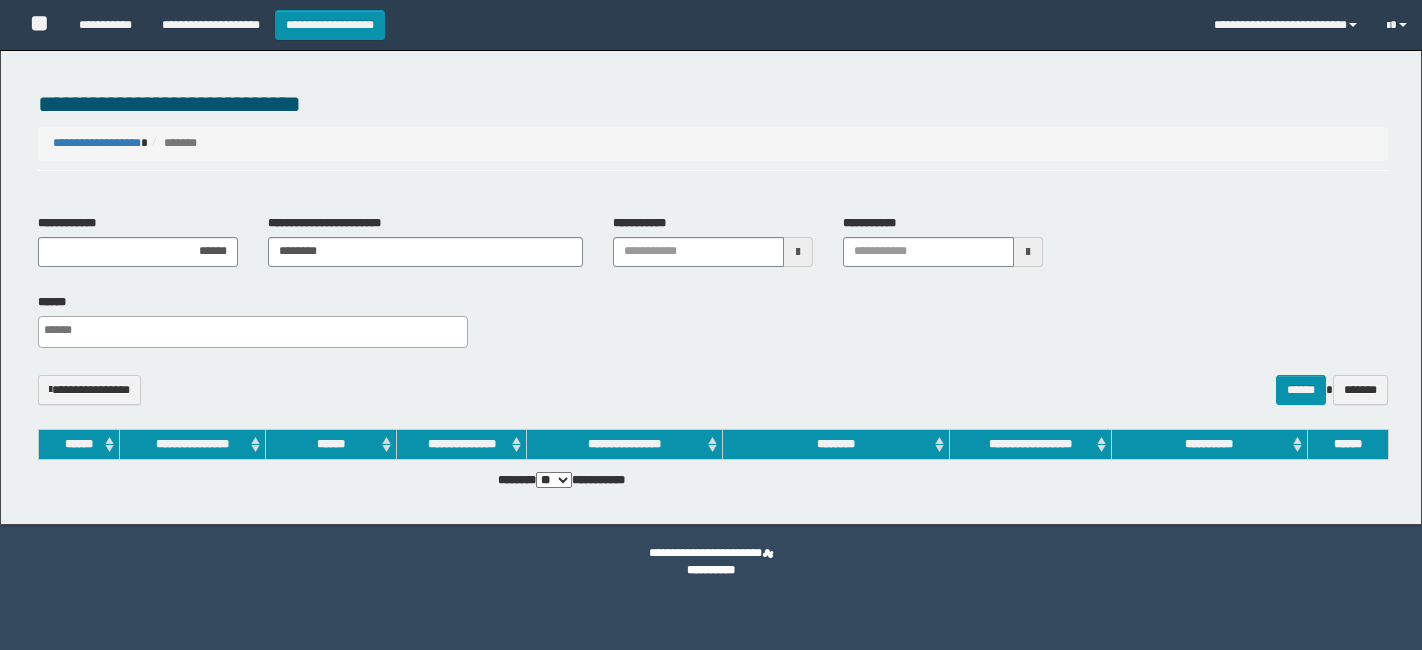 select 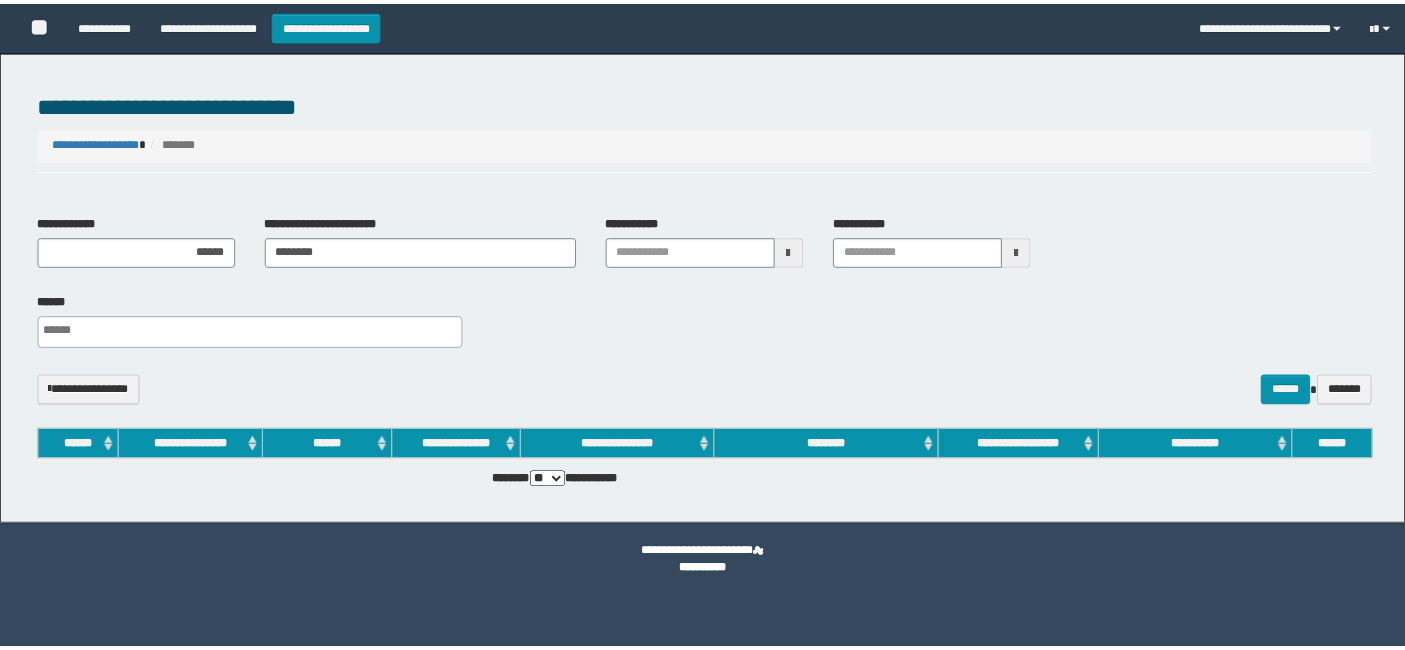 scroll, scrollTop: 0, scrollLeft: 0, axis: both 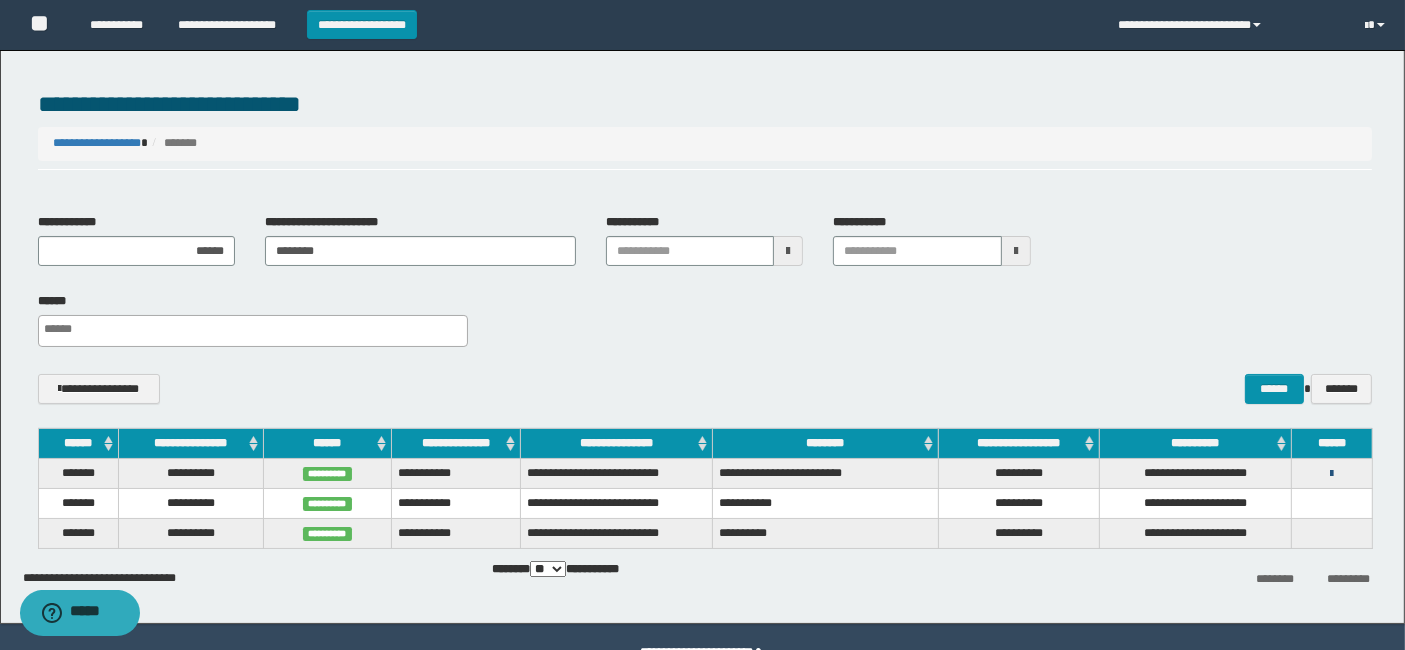 click at bounding box center [1331, 474] 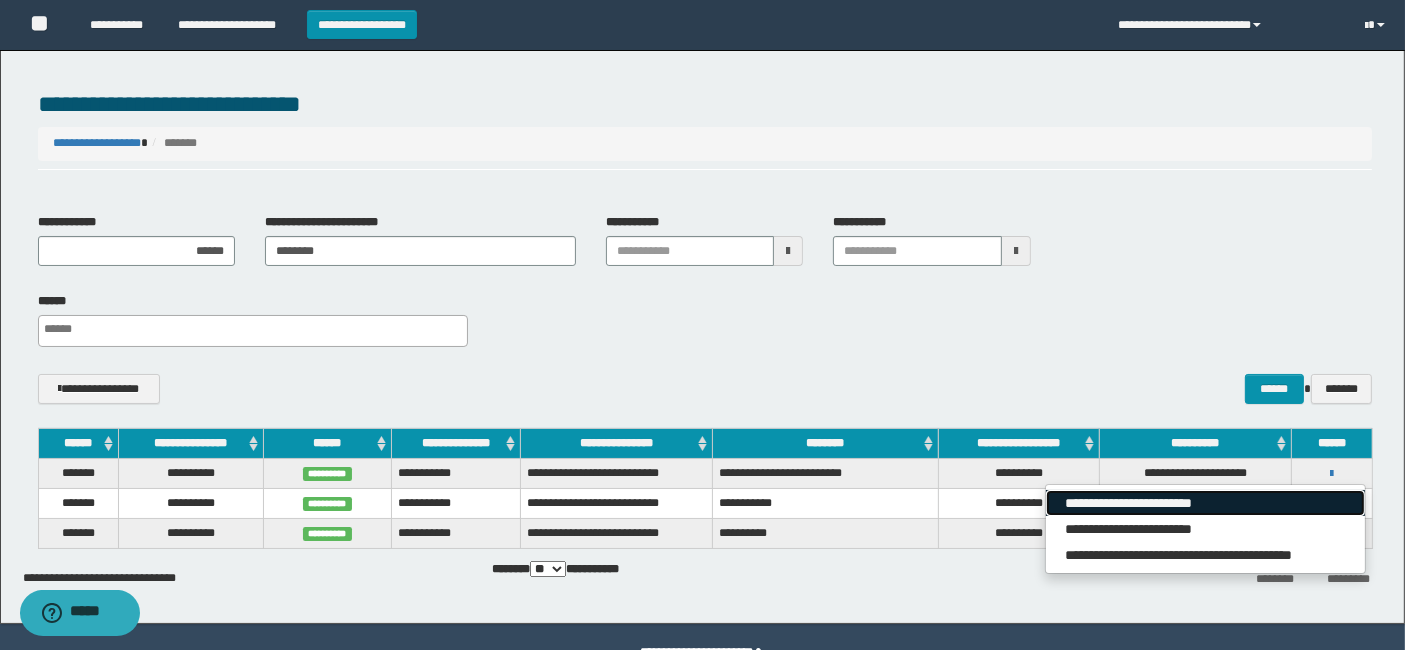 click on "**********" at bounding box center [1205, 503] 